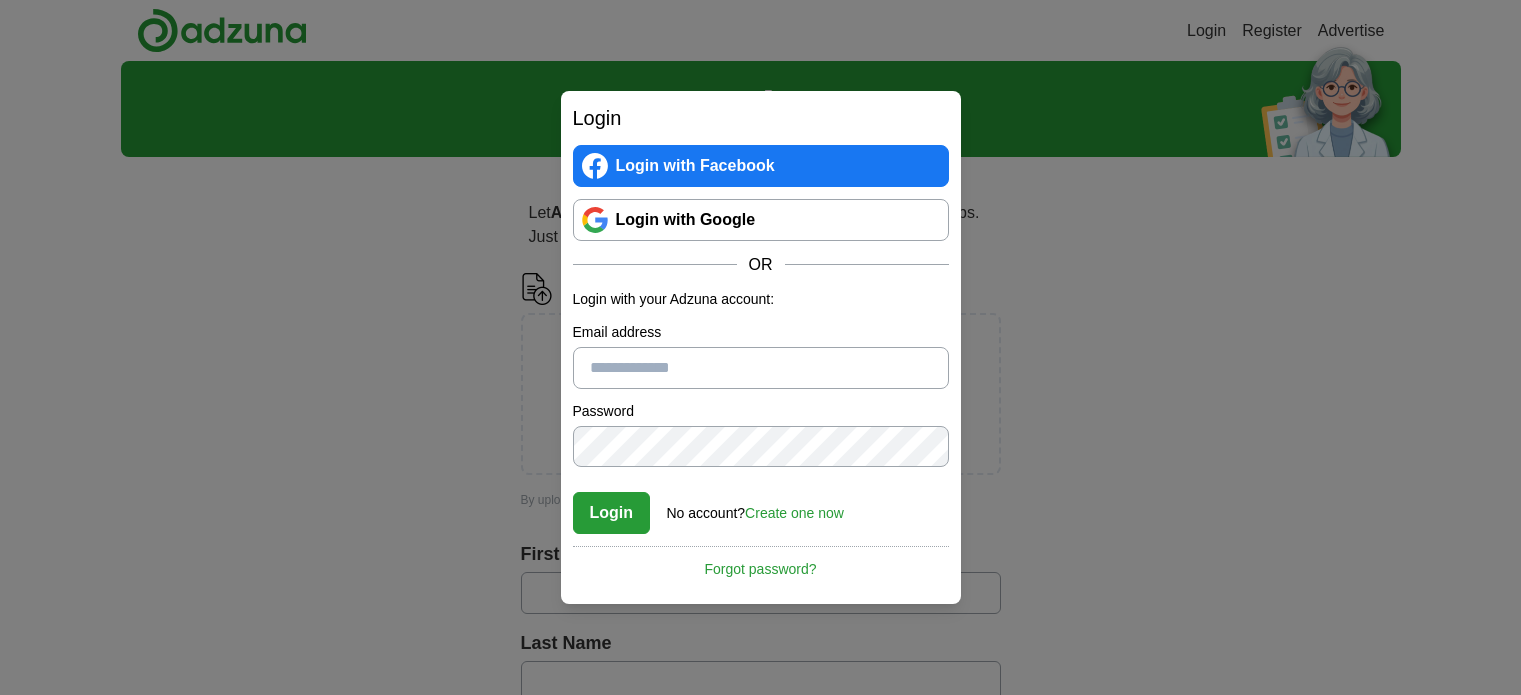 scroll, scrollTop: 0, scrollLeft: 0, axis: both 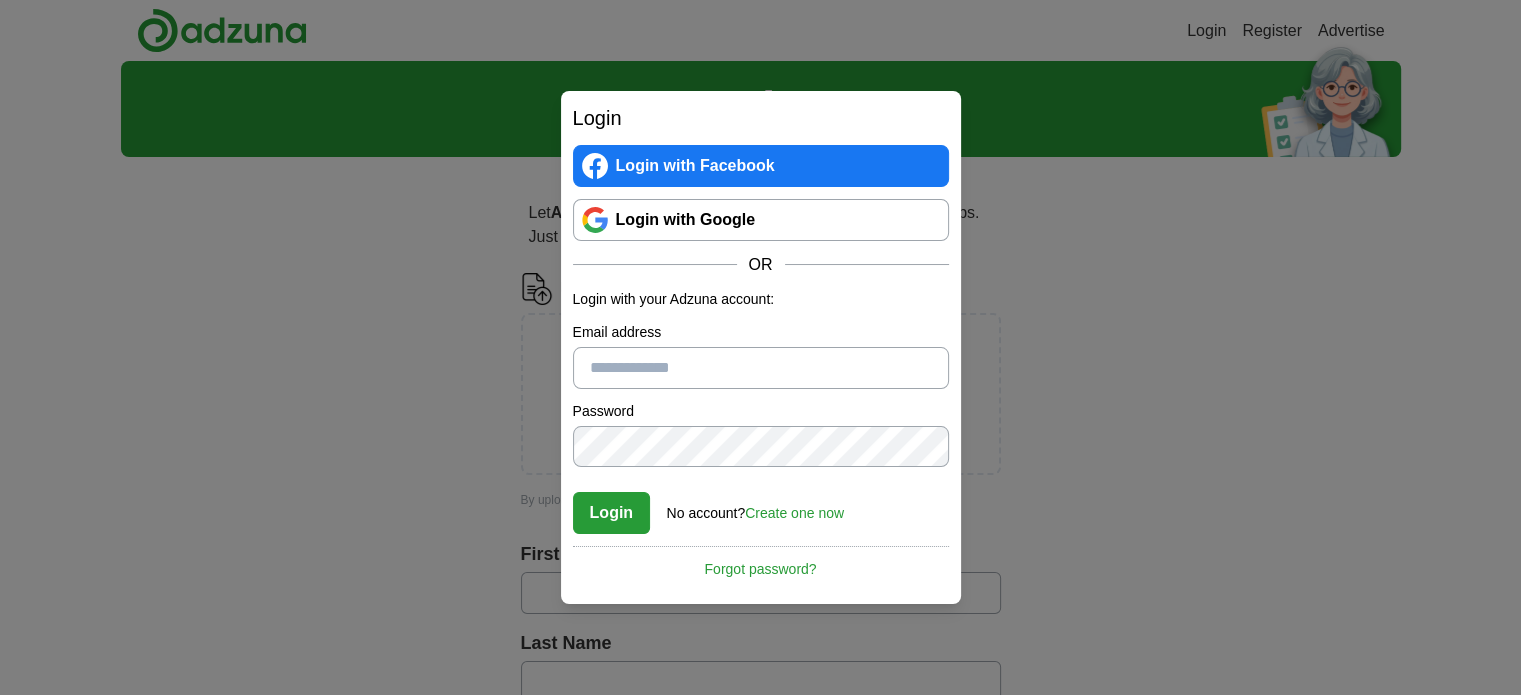 click on "Email address" at bounding box center [761, 368] 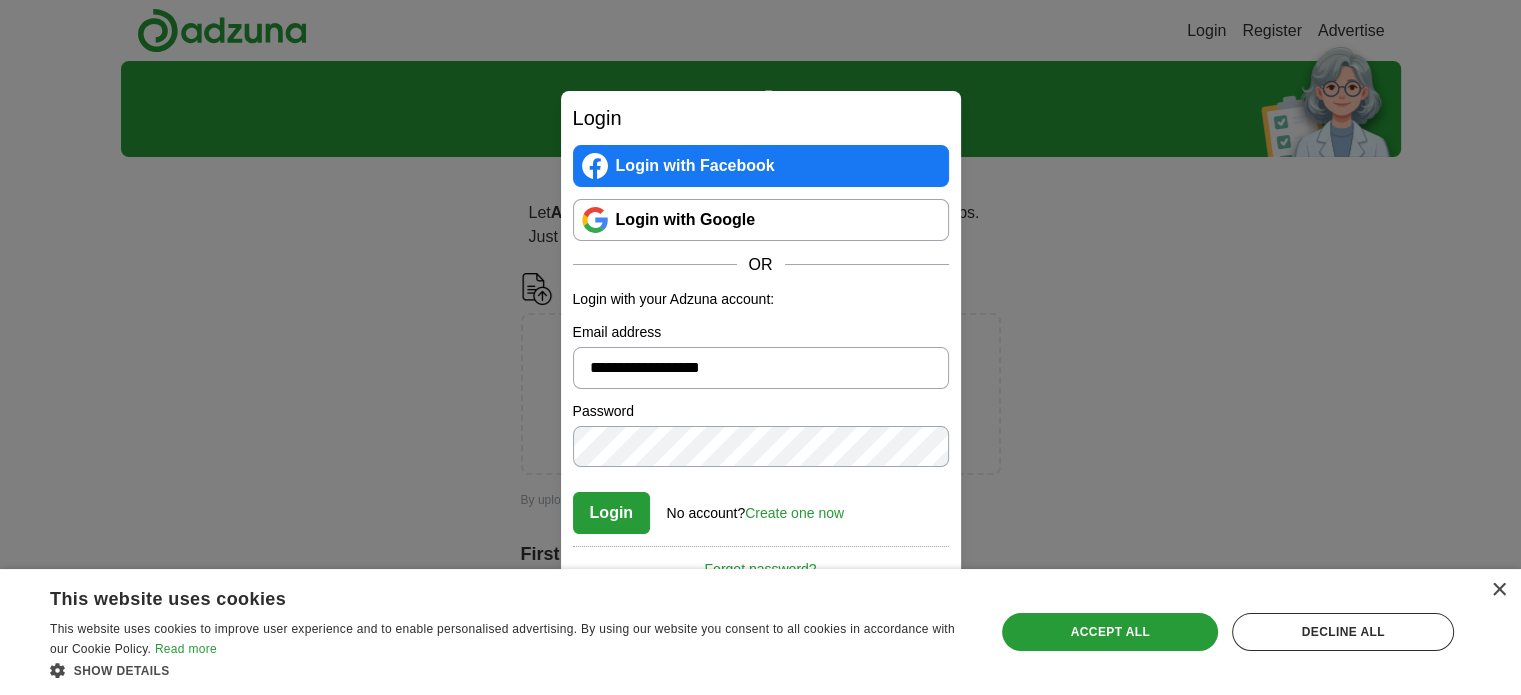 type on "**********" 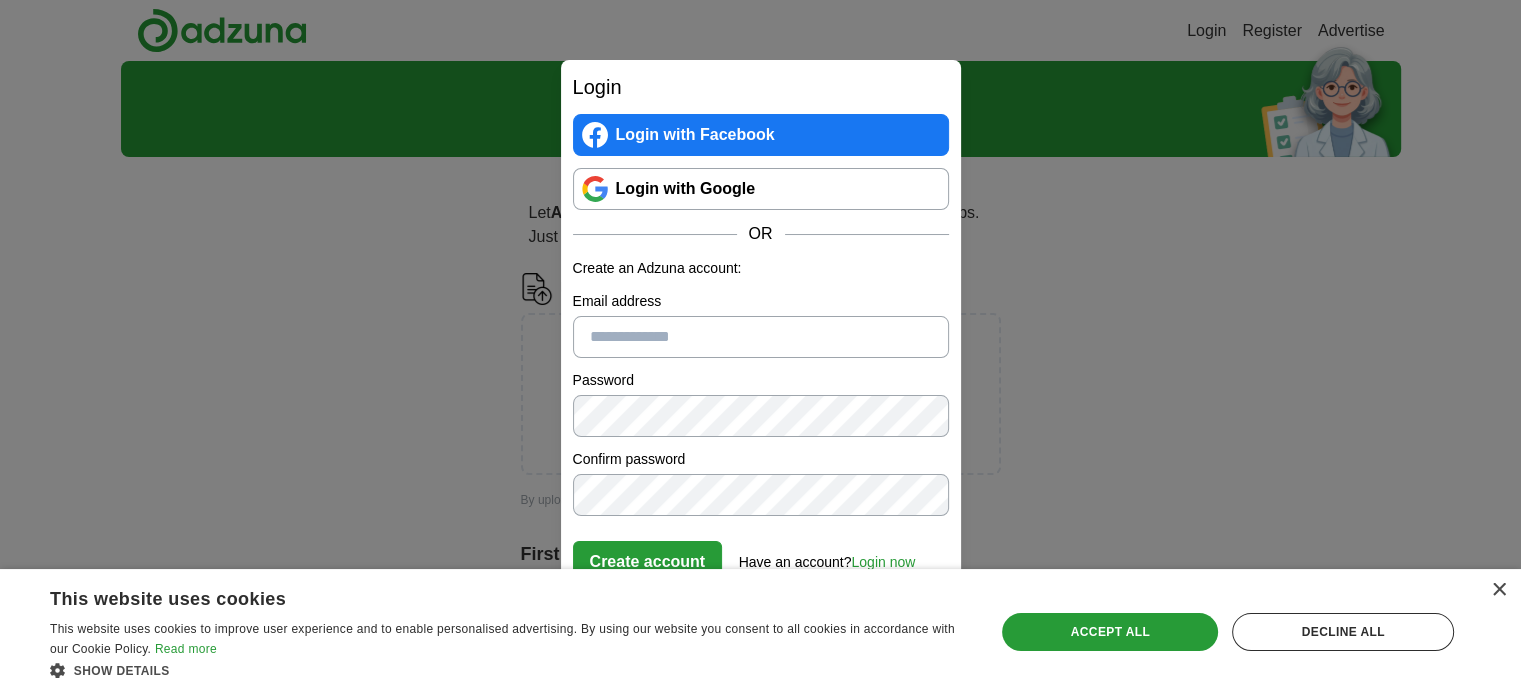 click on "Email address" at bounding box center [761, 337] 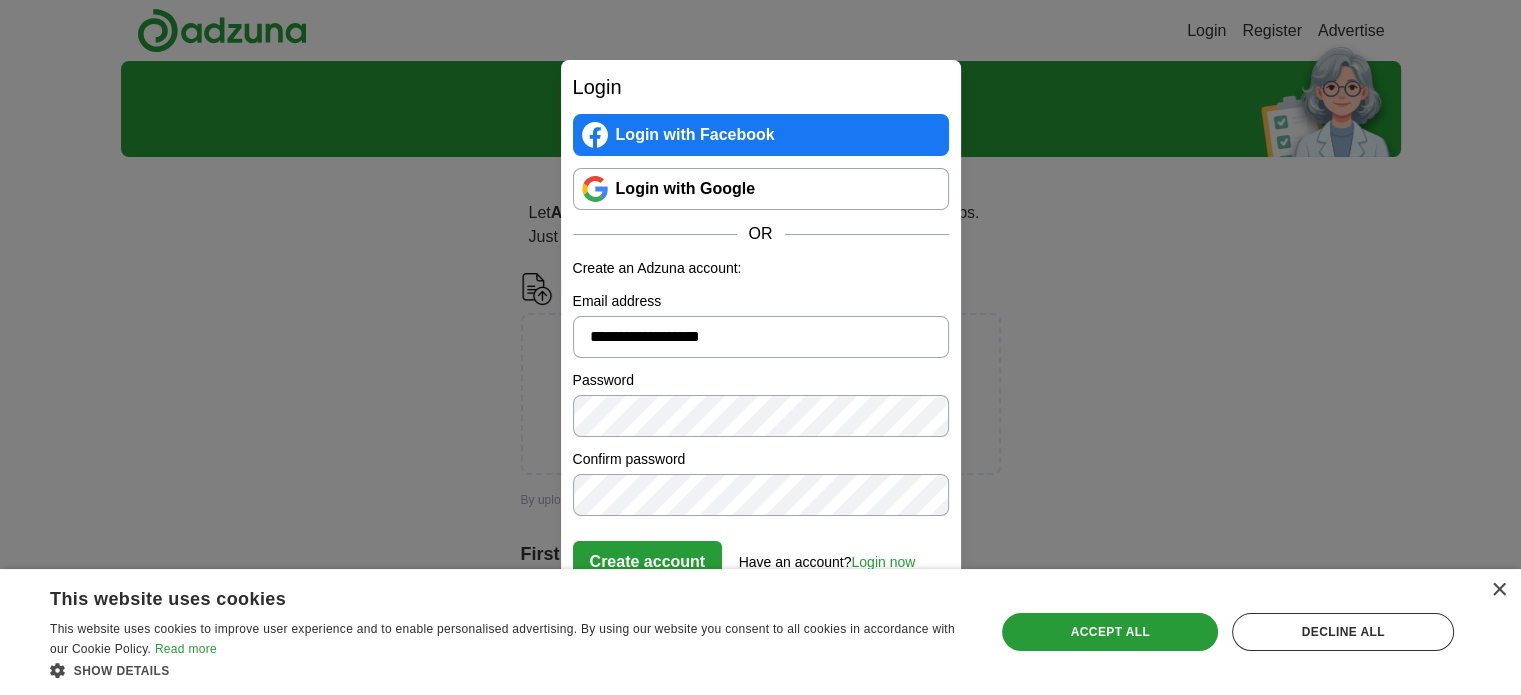 type on "**********" 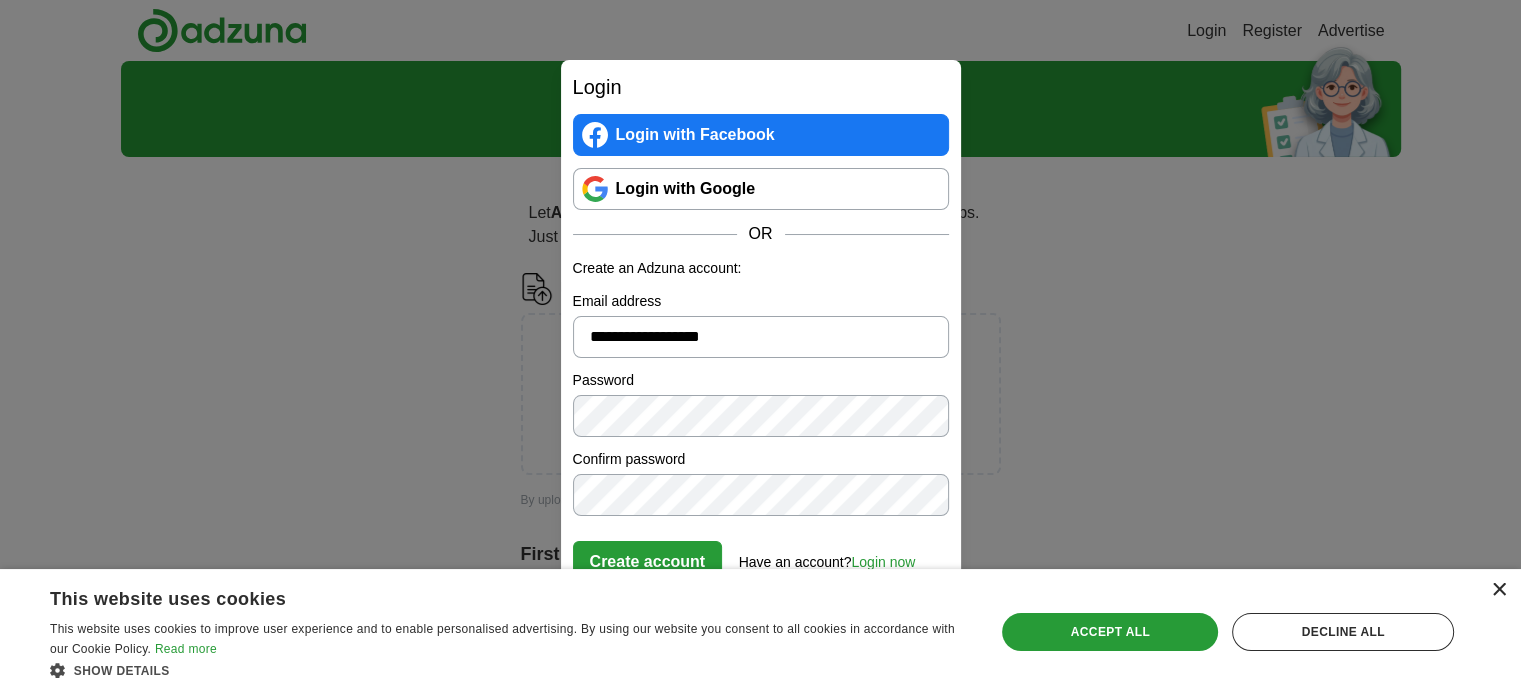 click on "×" at bounding box center [1498, 590] 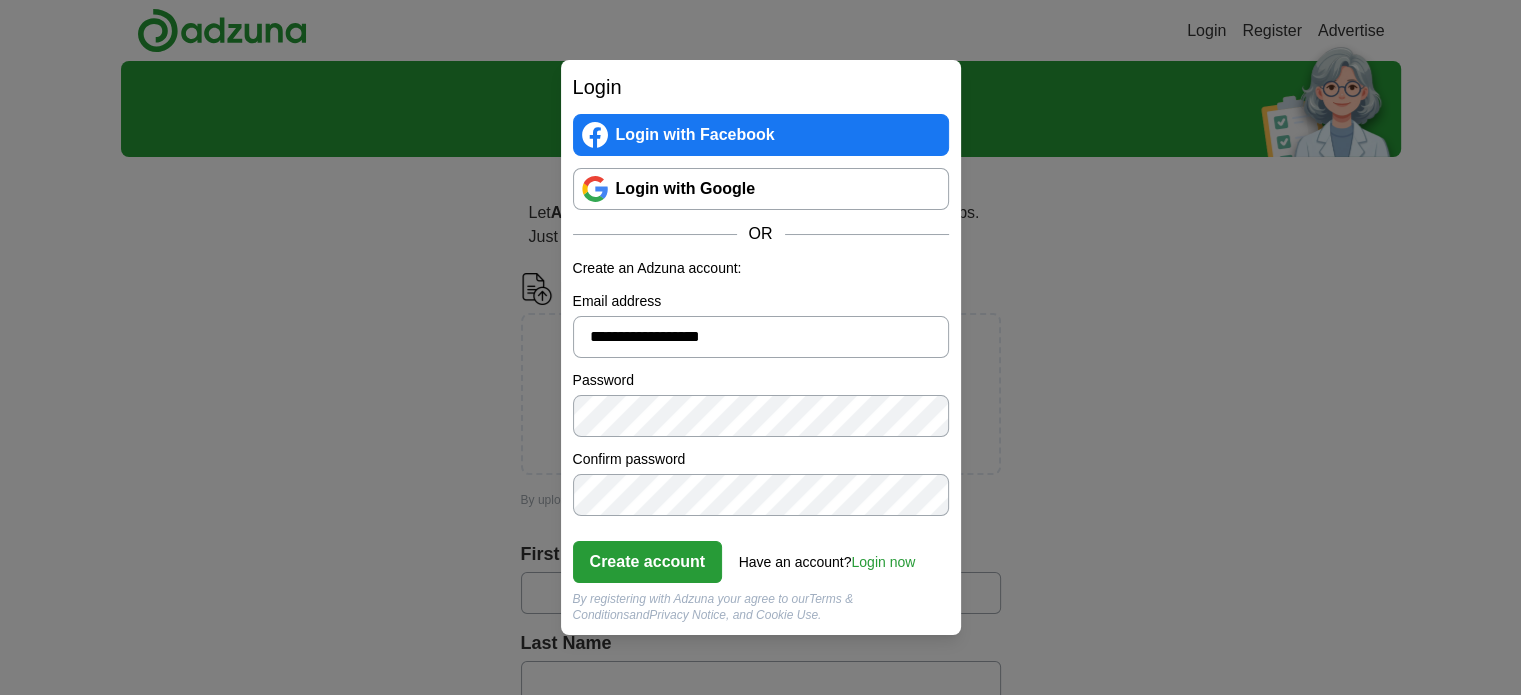 click on "Create account" at bounding box center (648, 562) 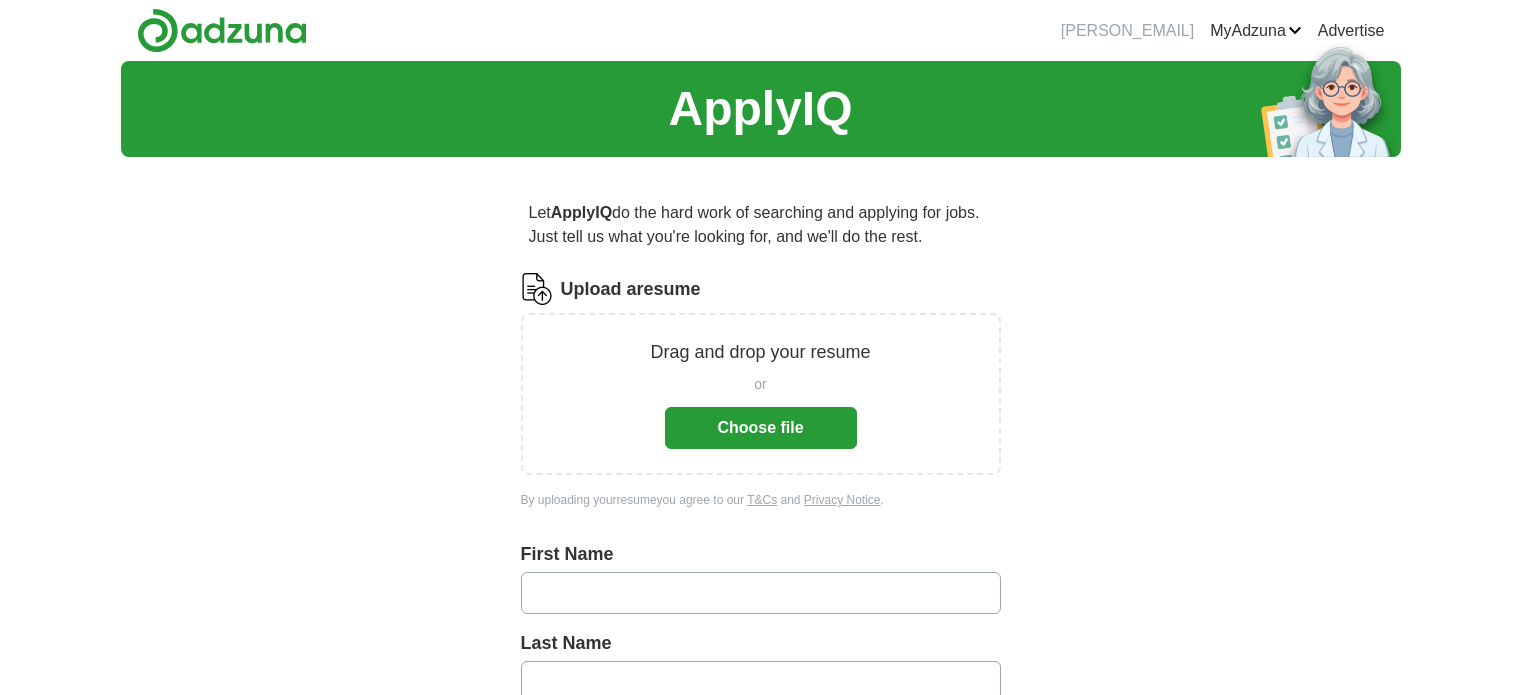scroll, scrollTop: 0, scrollLeft: 0, axis: both 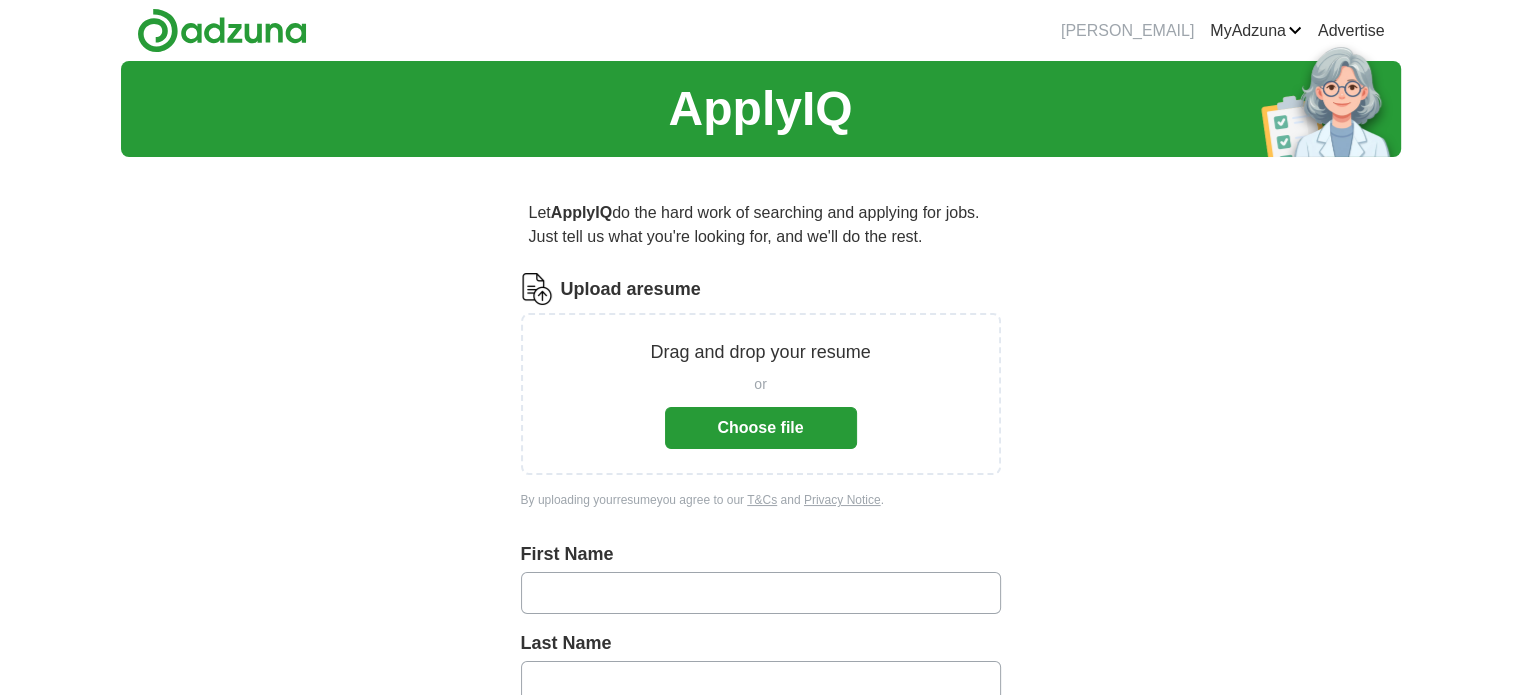 click on "Choose file" at bounding box center (761, 428) 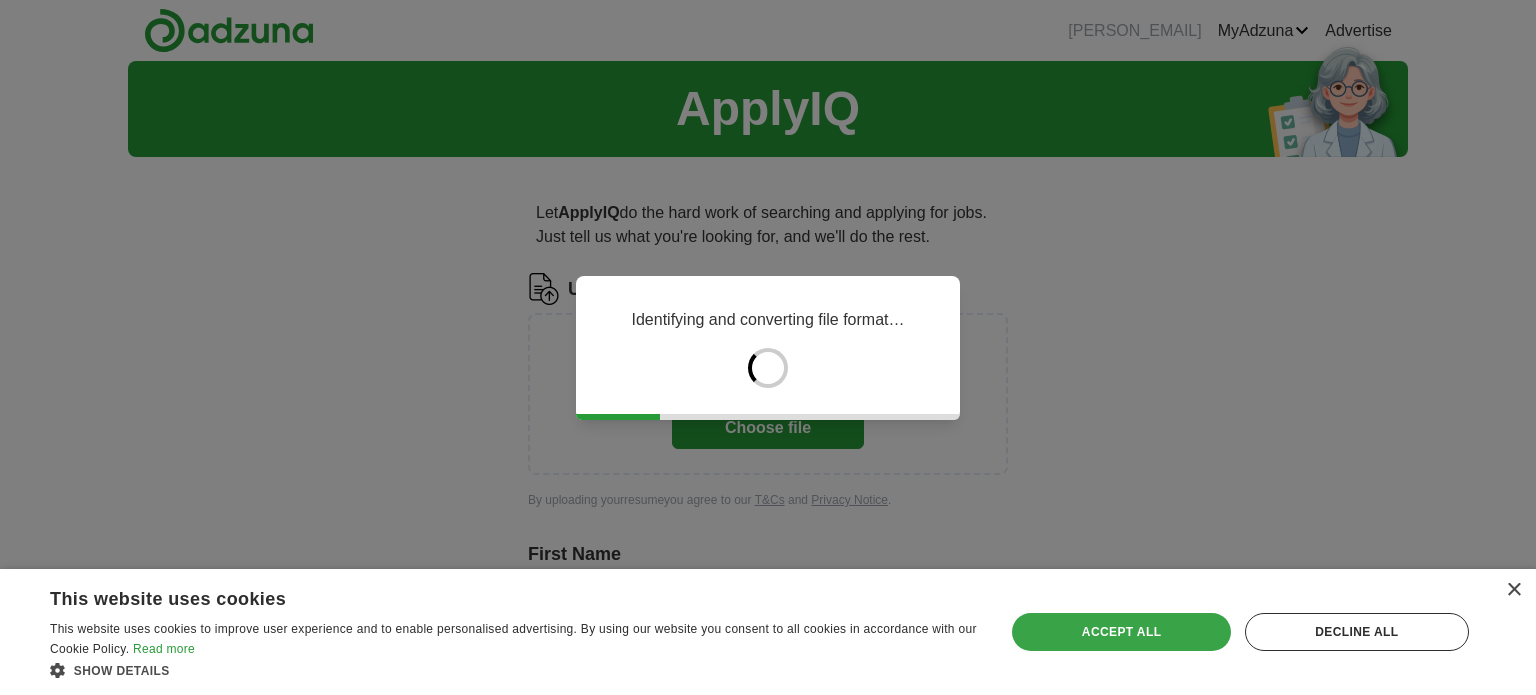 click on "Accept all" at bounding box center (1121, 632) 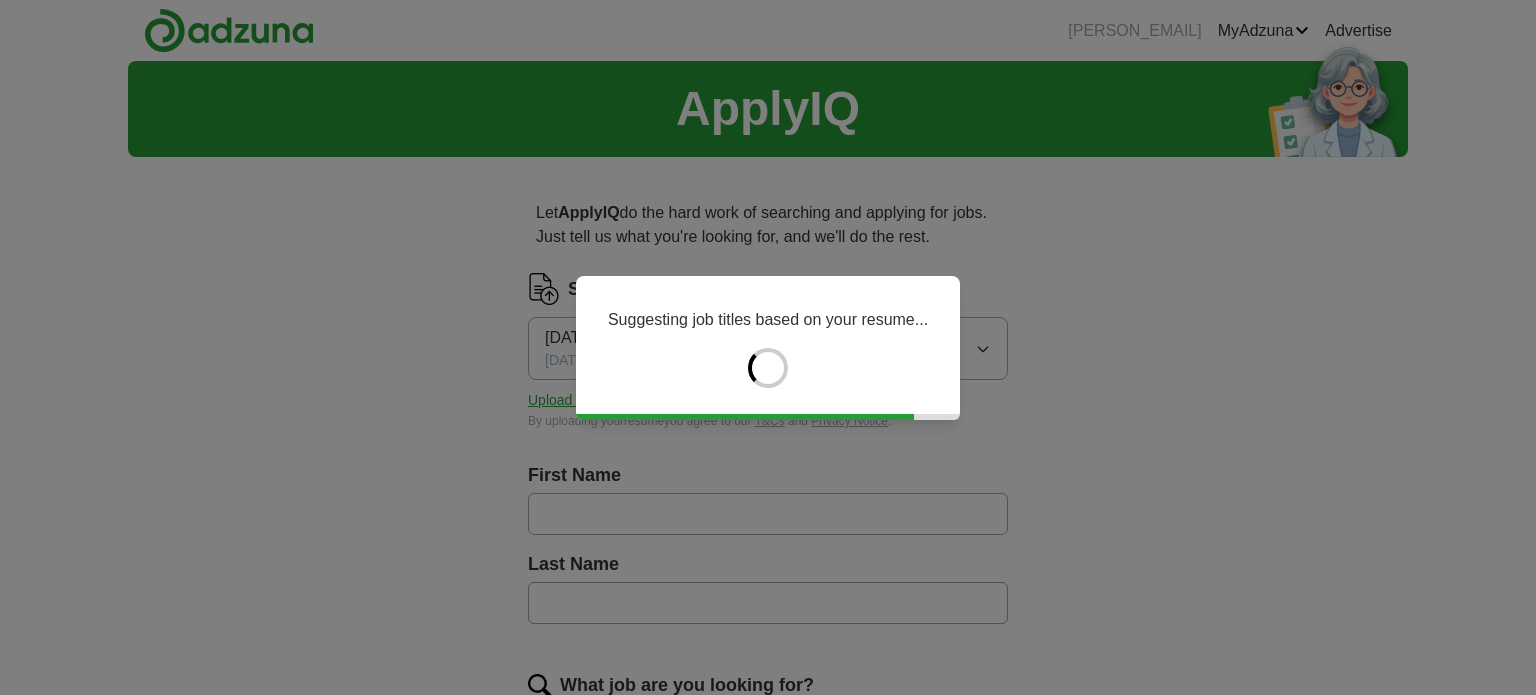 type on "*********" 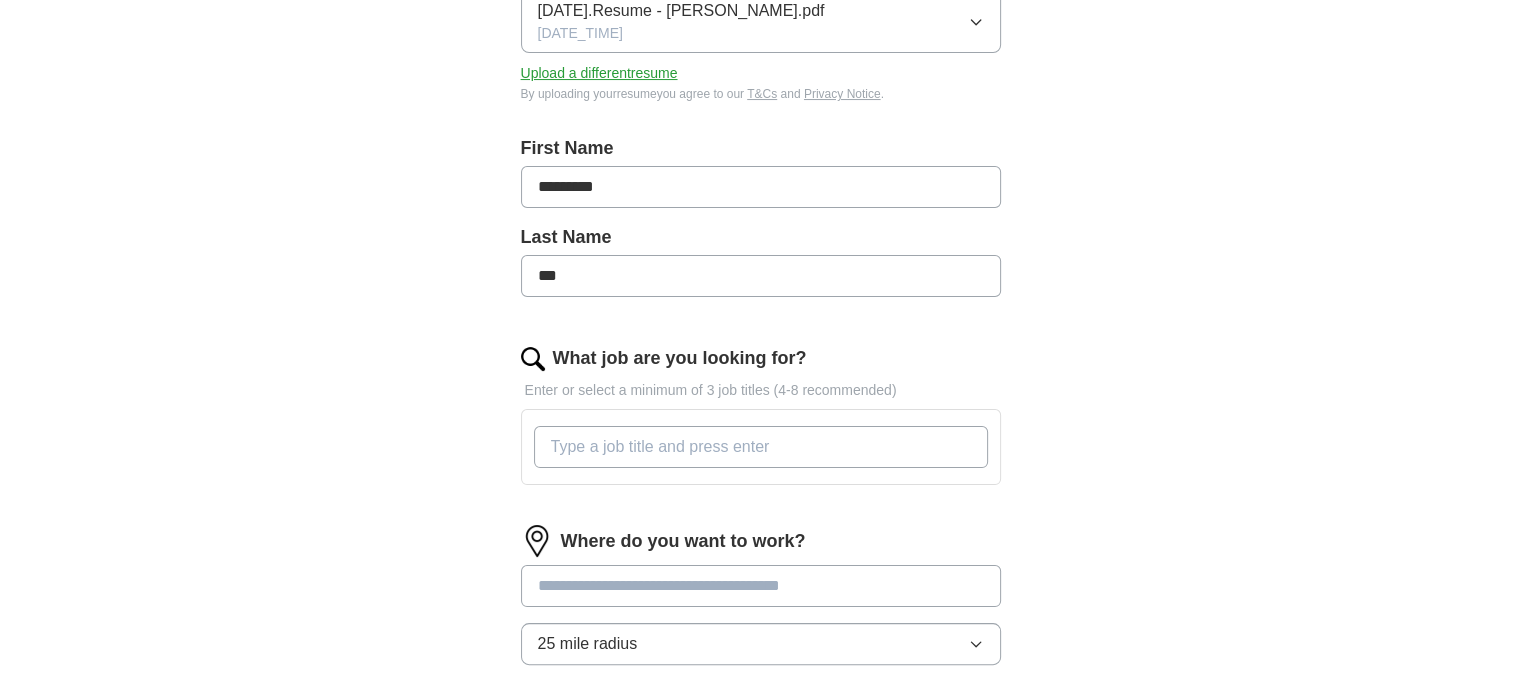 scroll, scrollTop: 331, scrollLeft: 0, axis: vertical 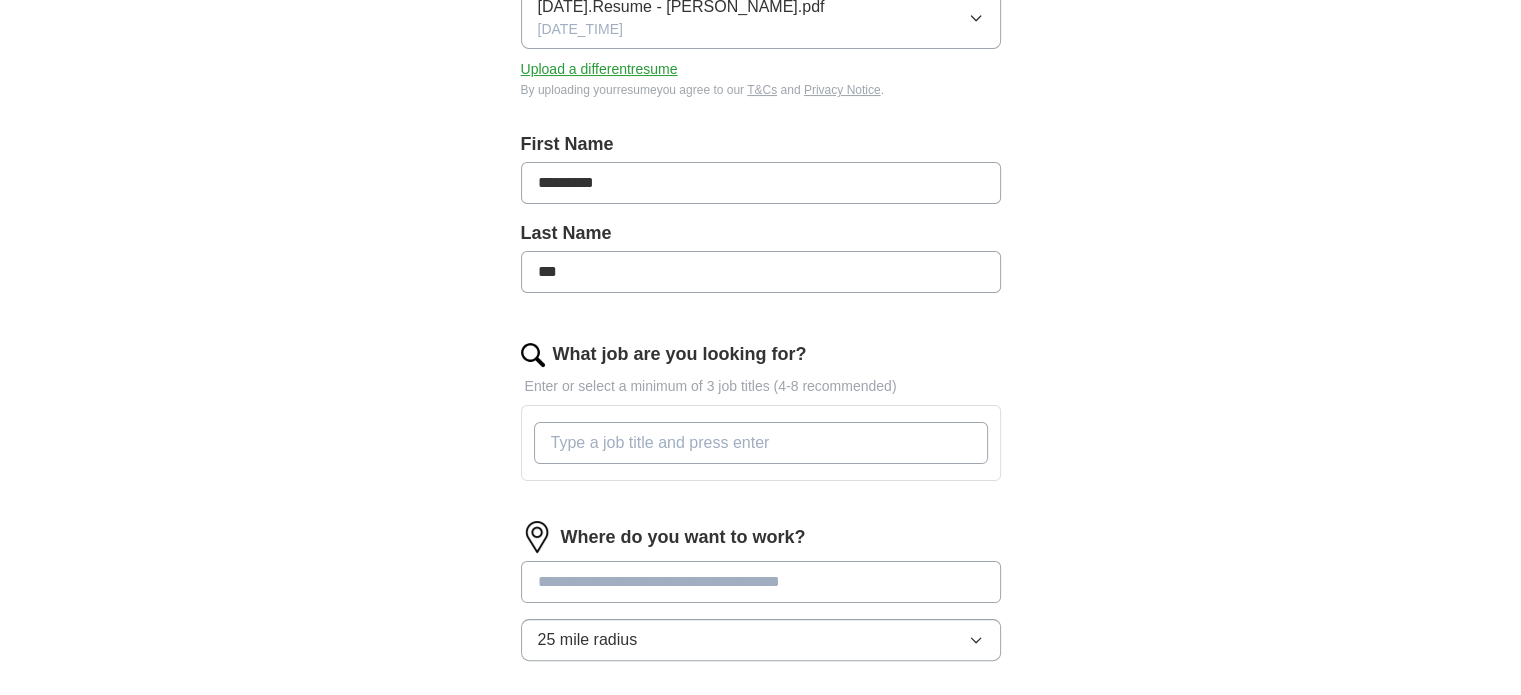 click on "What job are you looking for?" at bounding box center (761, 443) 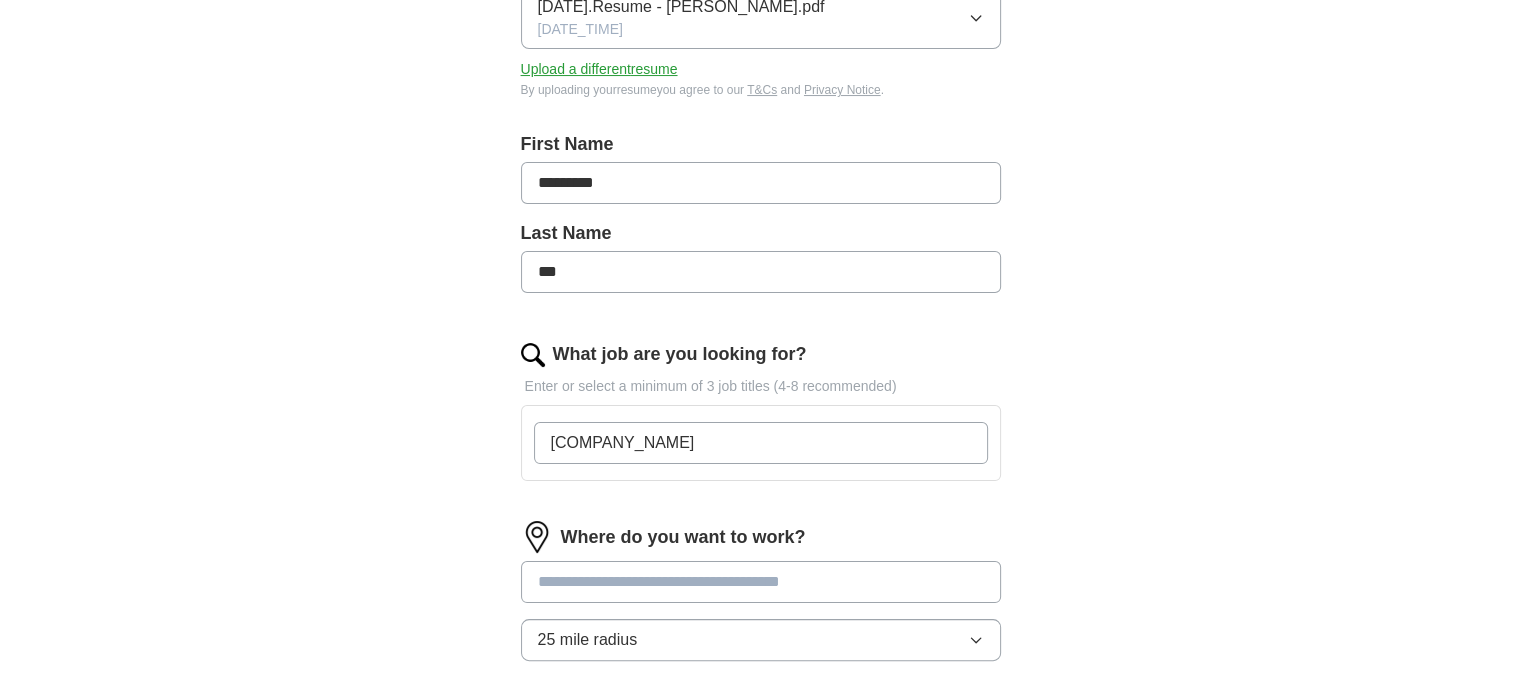 type on "[COMPANY_NAME]" 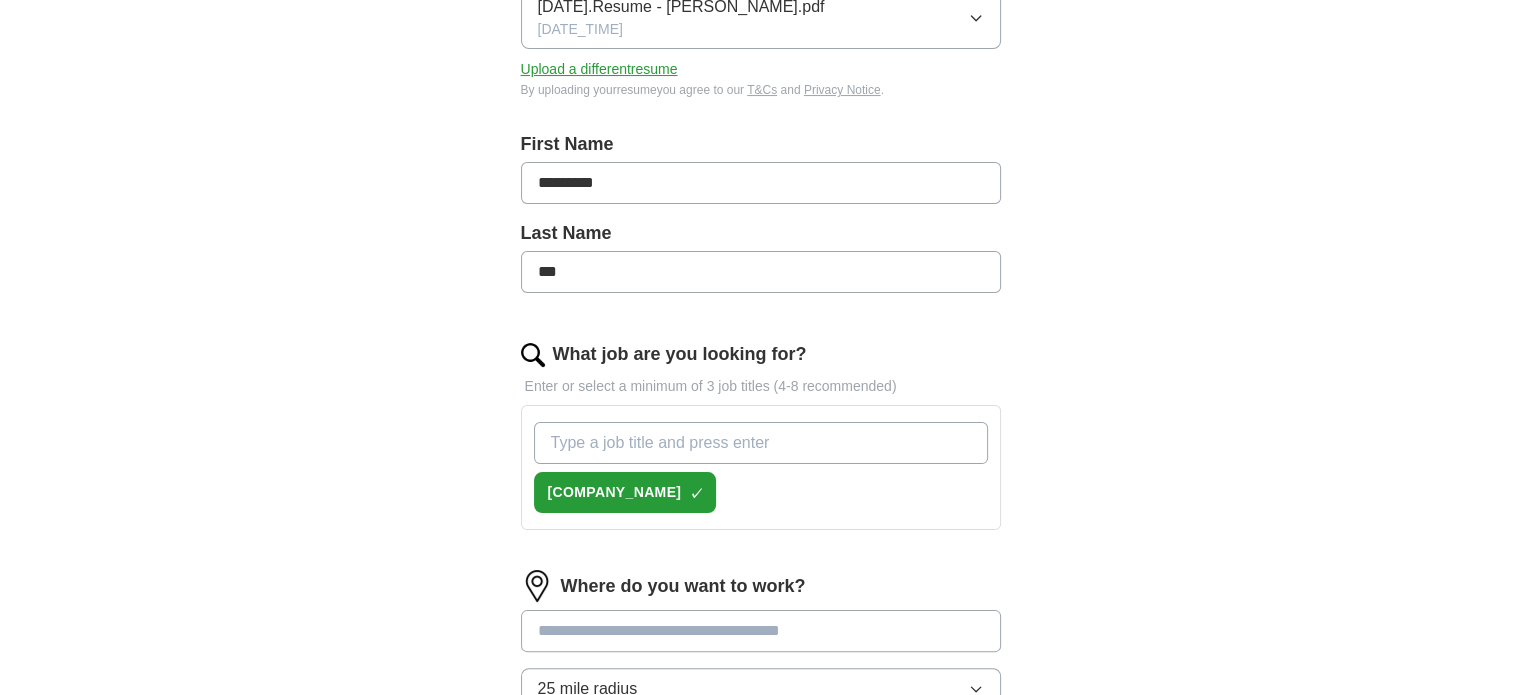 click on "What job are you looking for?" at bounding box center (761, 443) 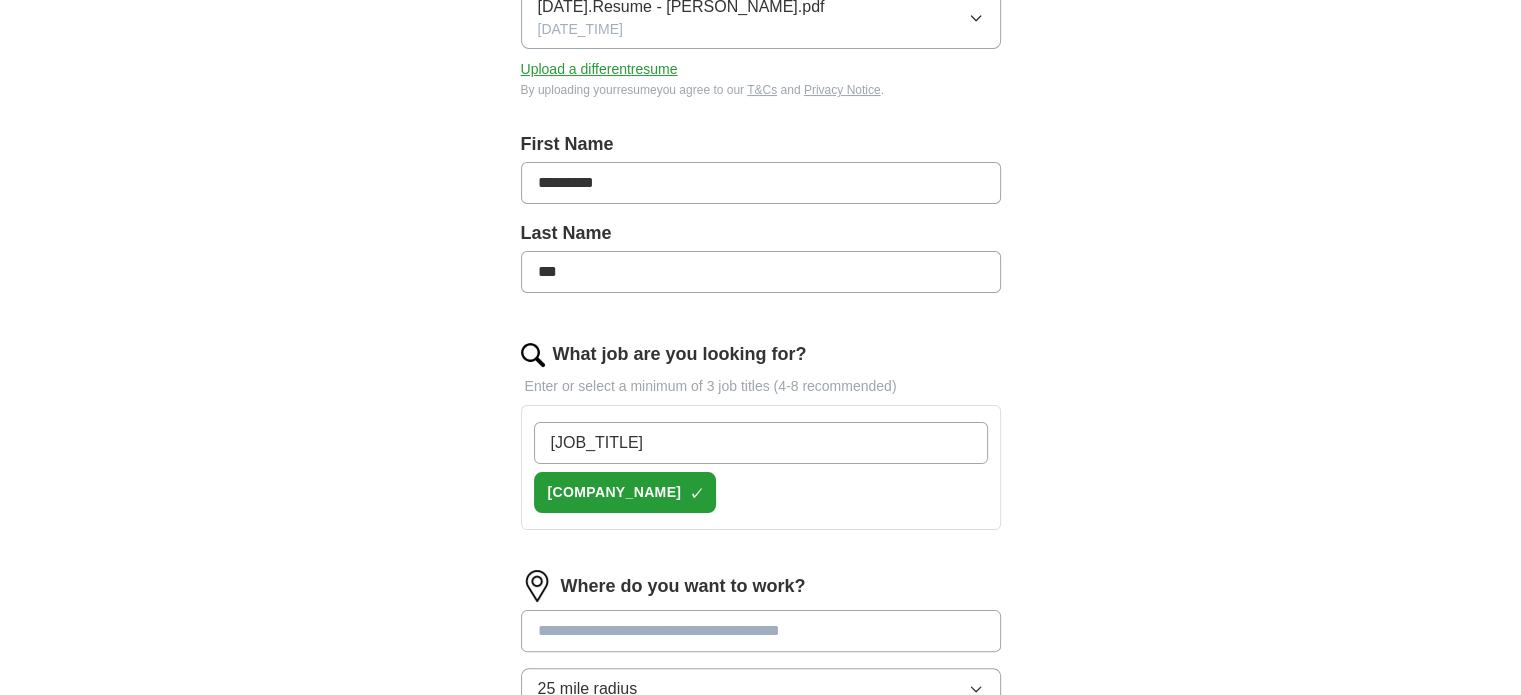 type on "[JOB_TITLE]" 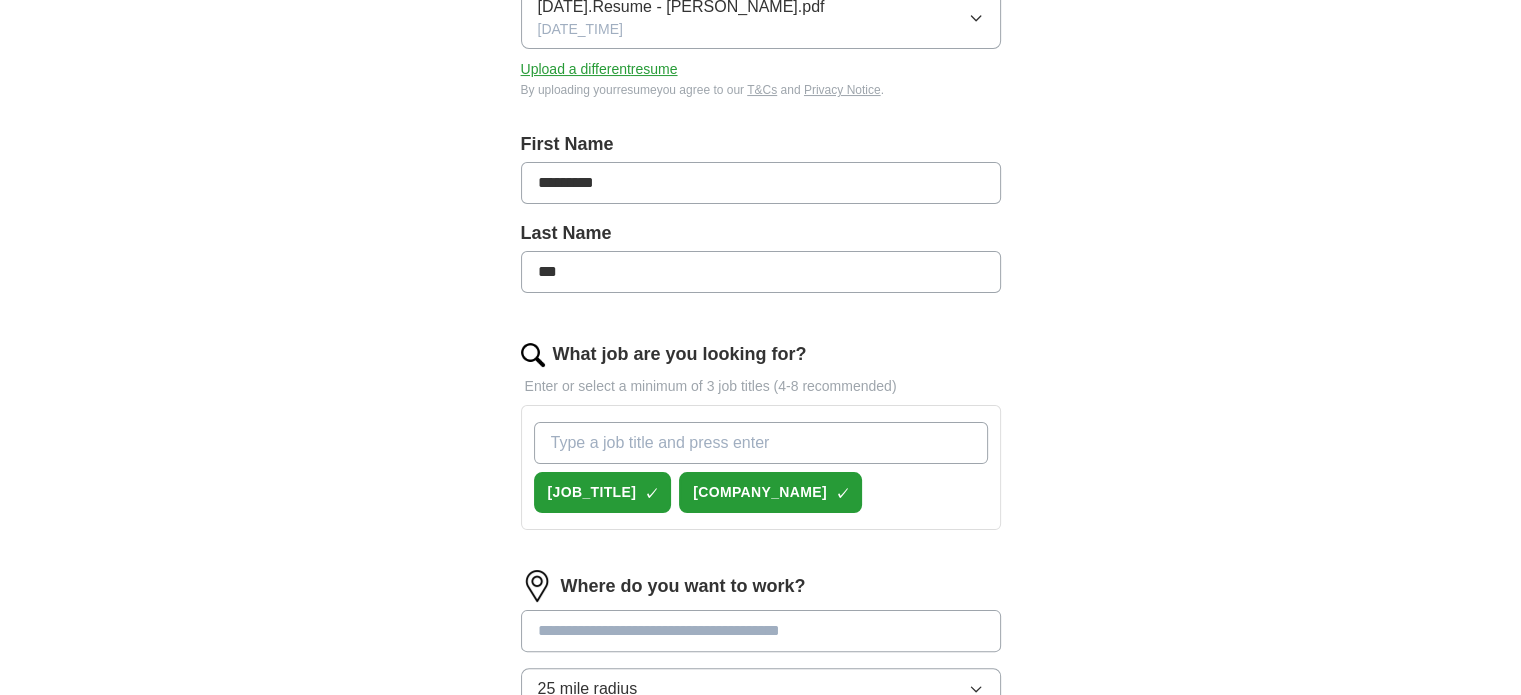 click on "What job are you looking for?" at bounding box center (761, 443) 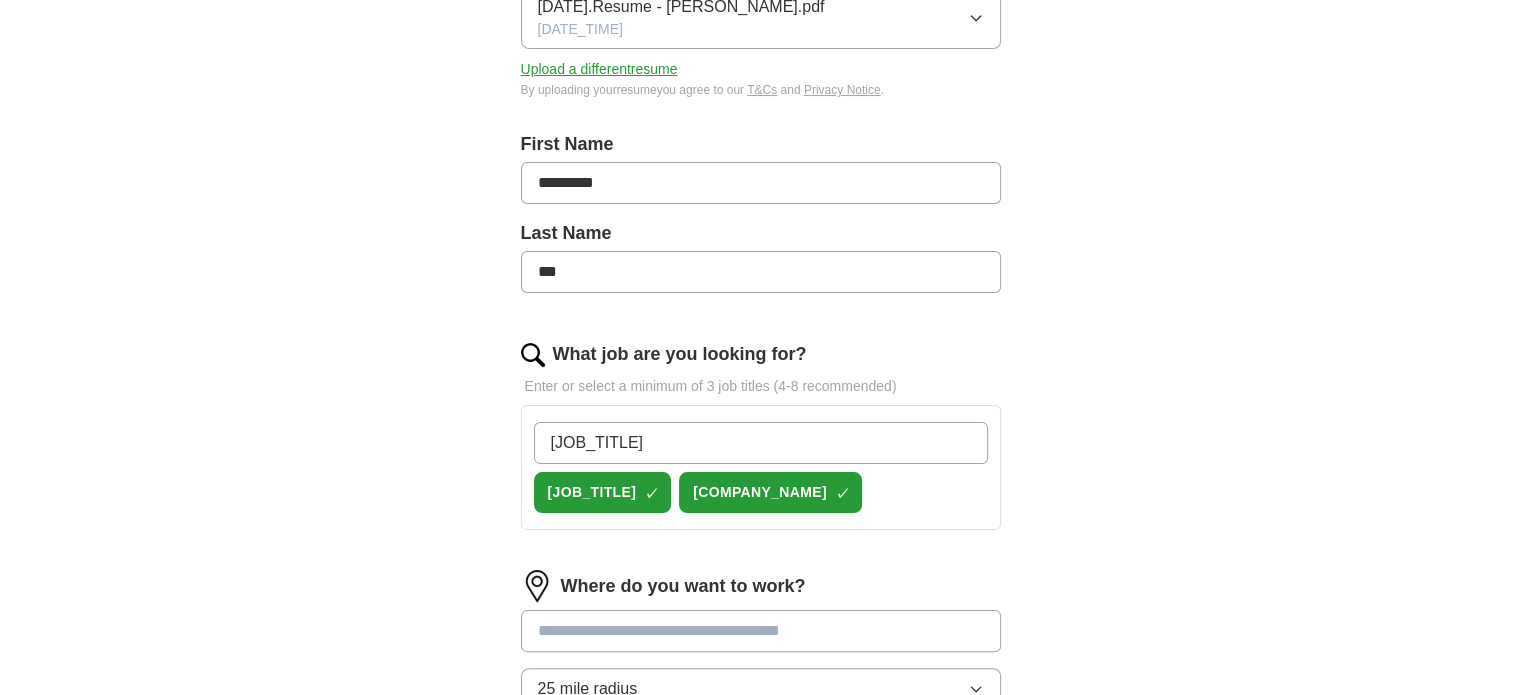 type on "[JOB_TITLE]" 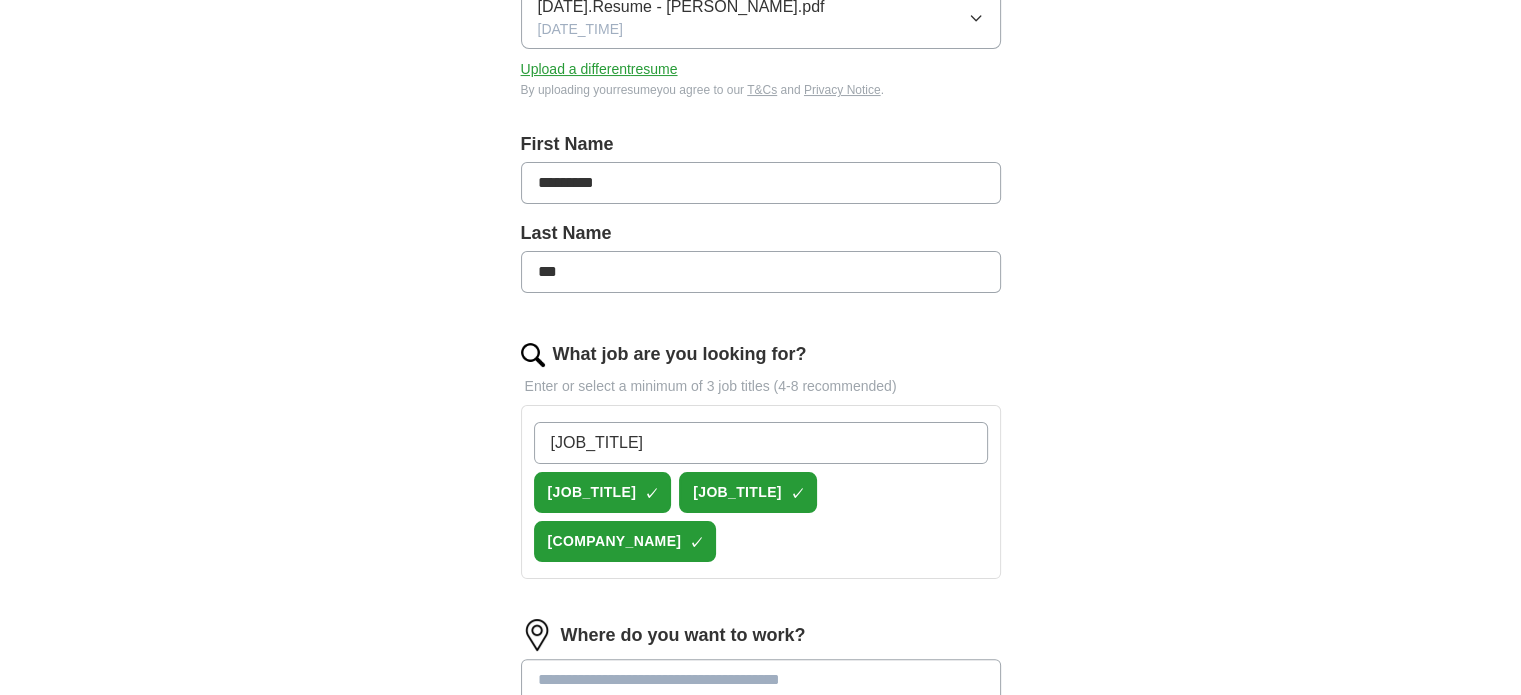 type on "Compliance Manager" 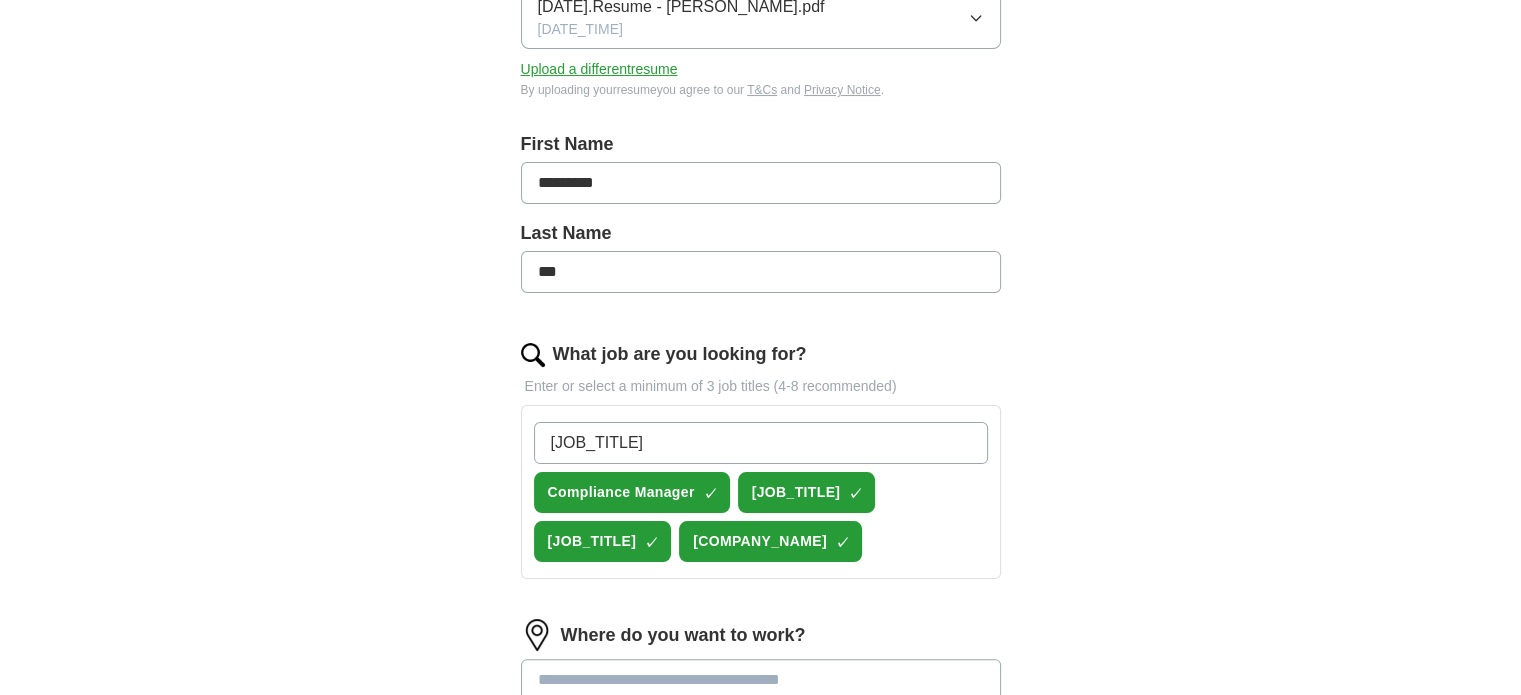type on "[JOB_TITLE]" 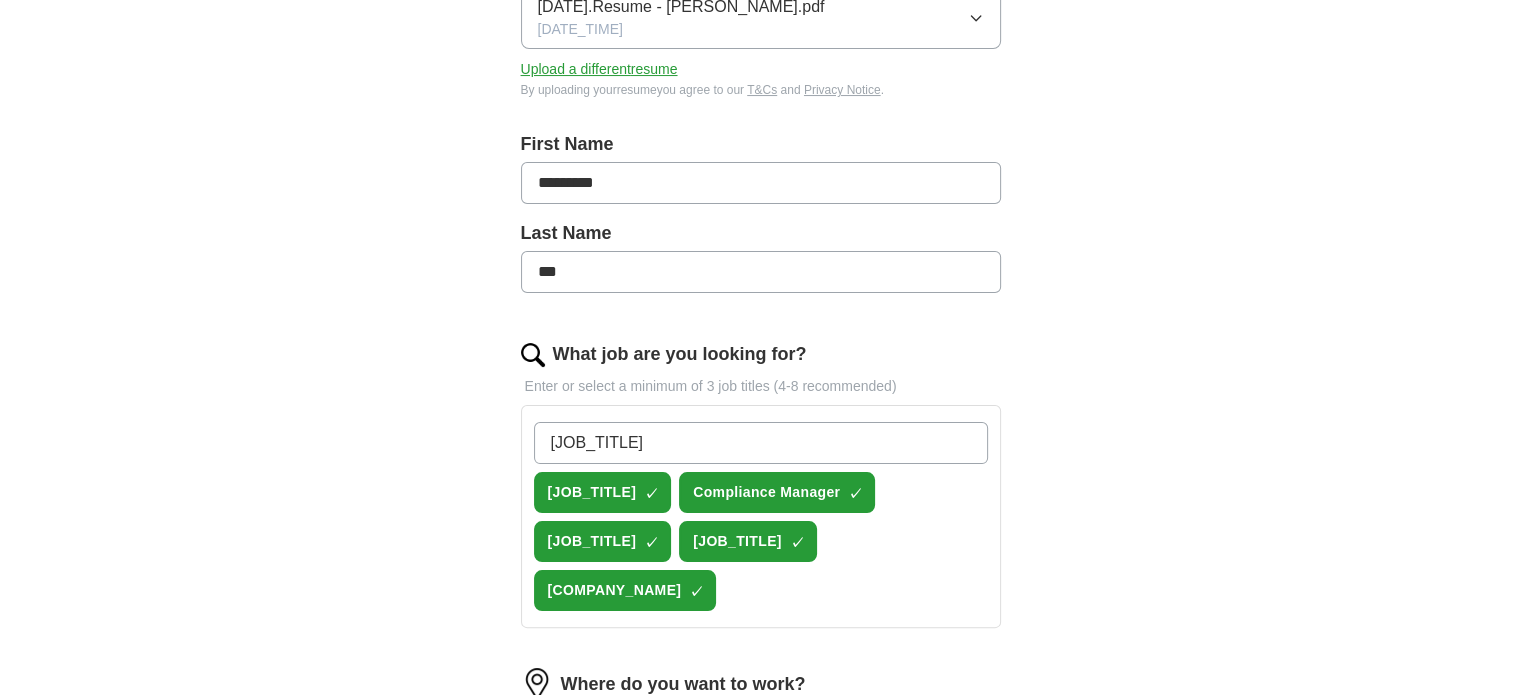 type on "[JOB_TITLE]" 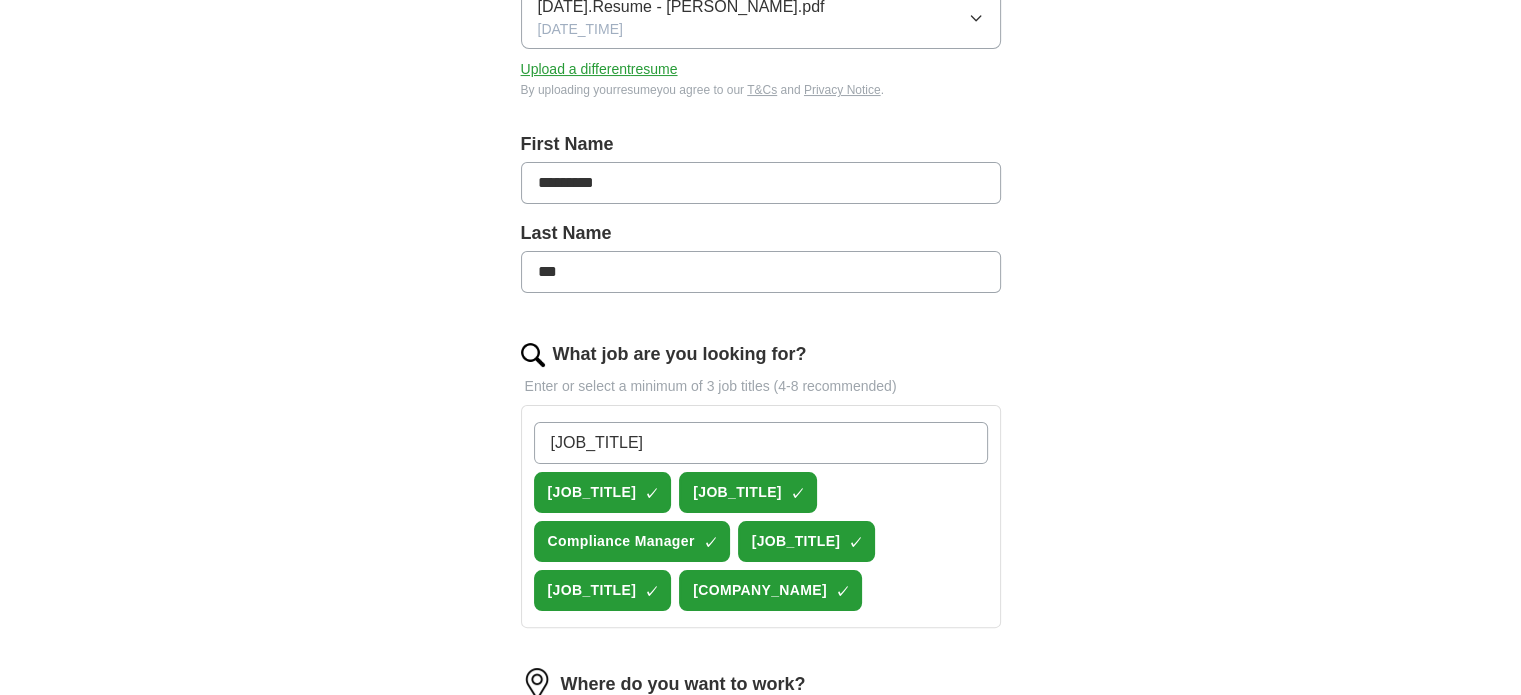 type on "[JOB_TITLE]" 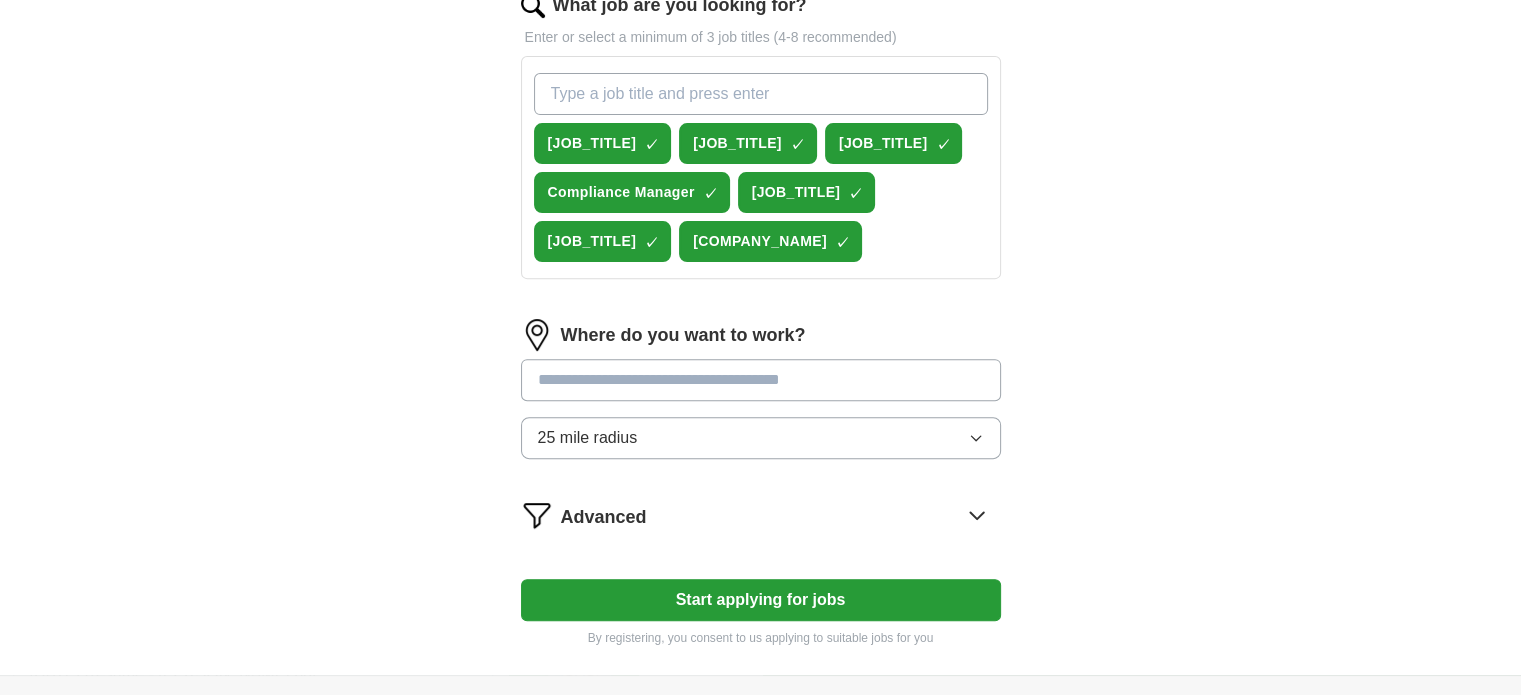 scroll, scrollTop: 680, scrollLeft: 0, axis: vertical 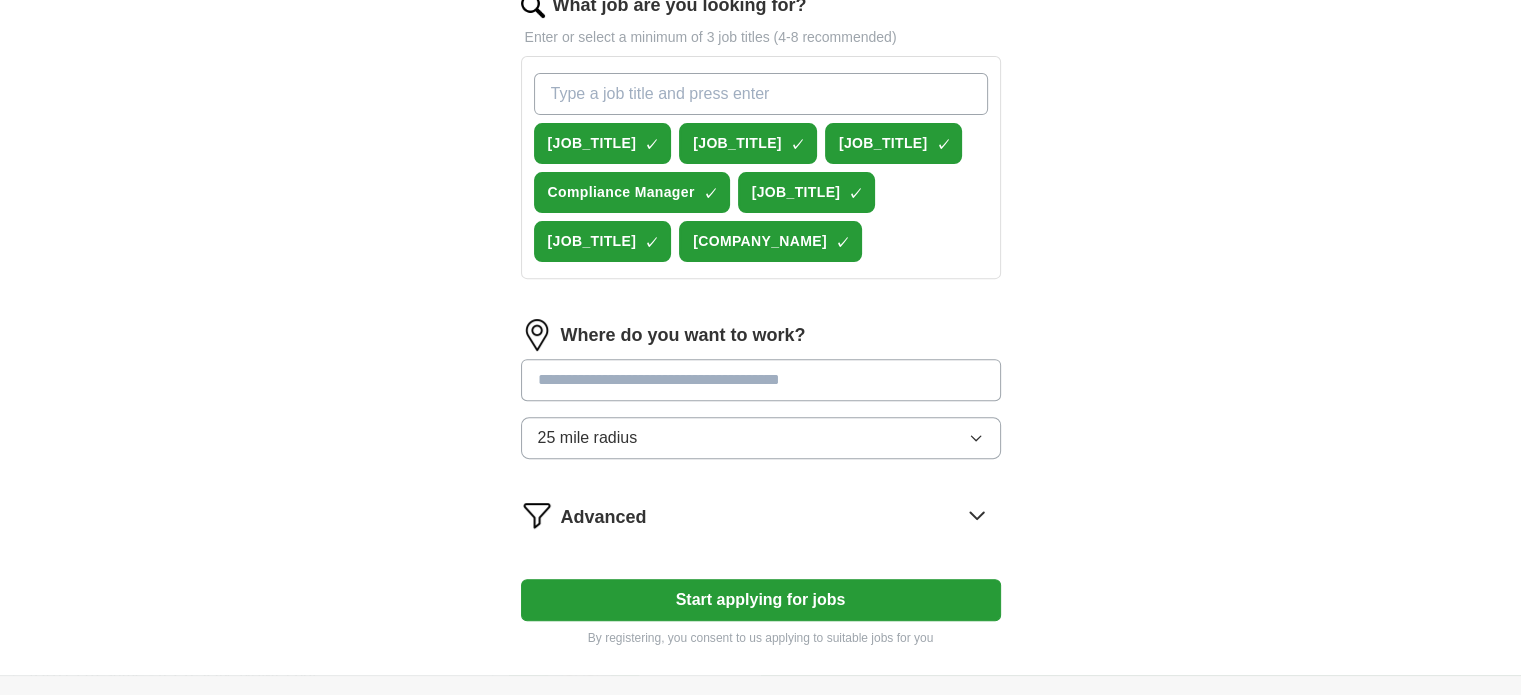 click at bounding box center (761, 380) 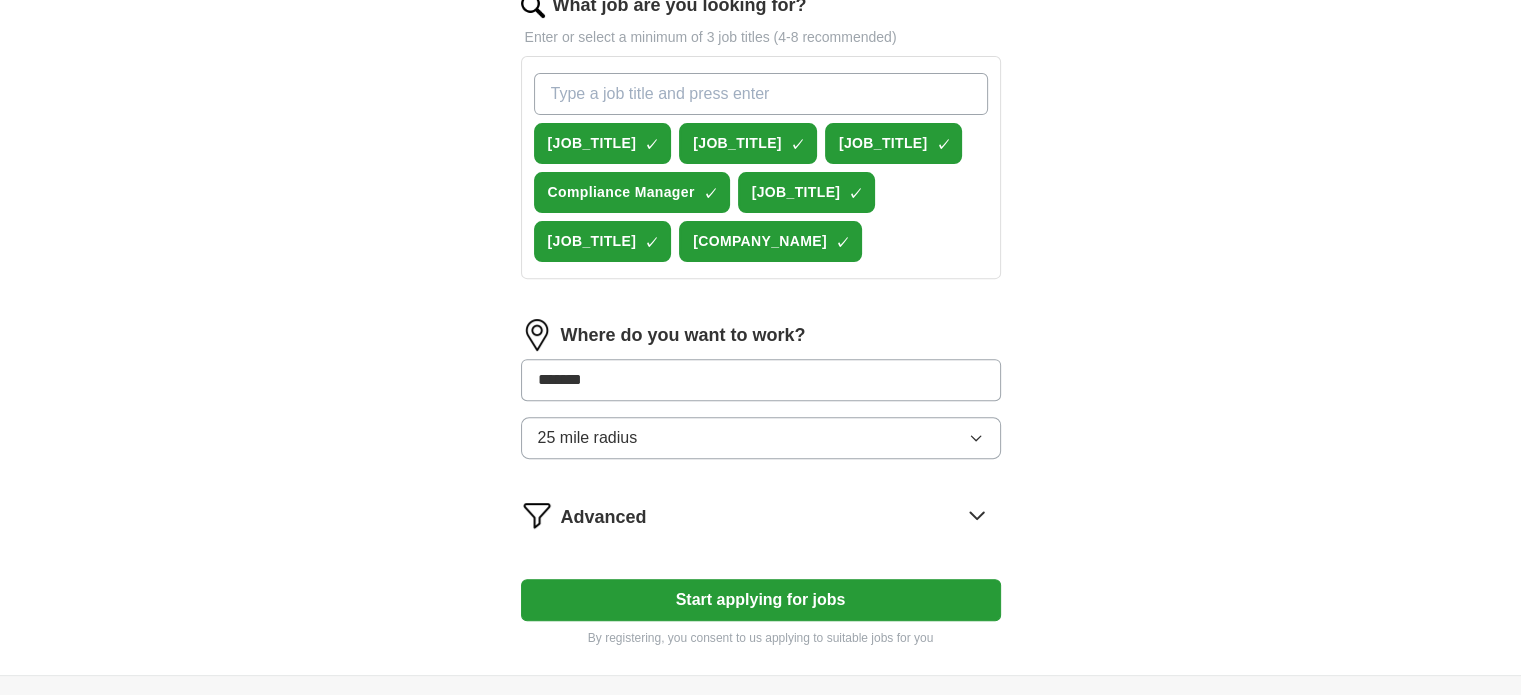 type on "********" 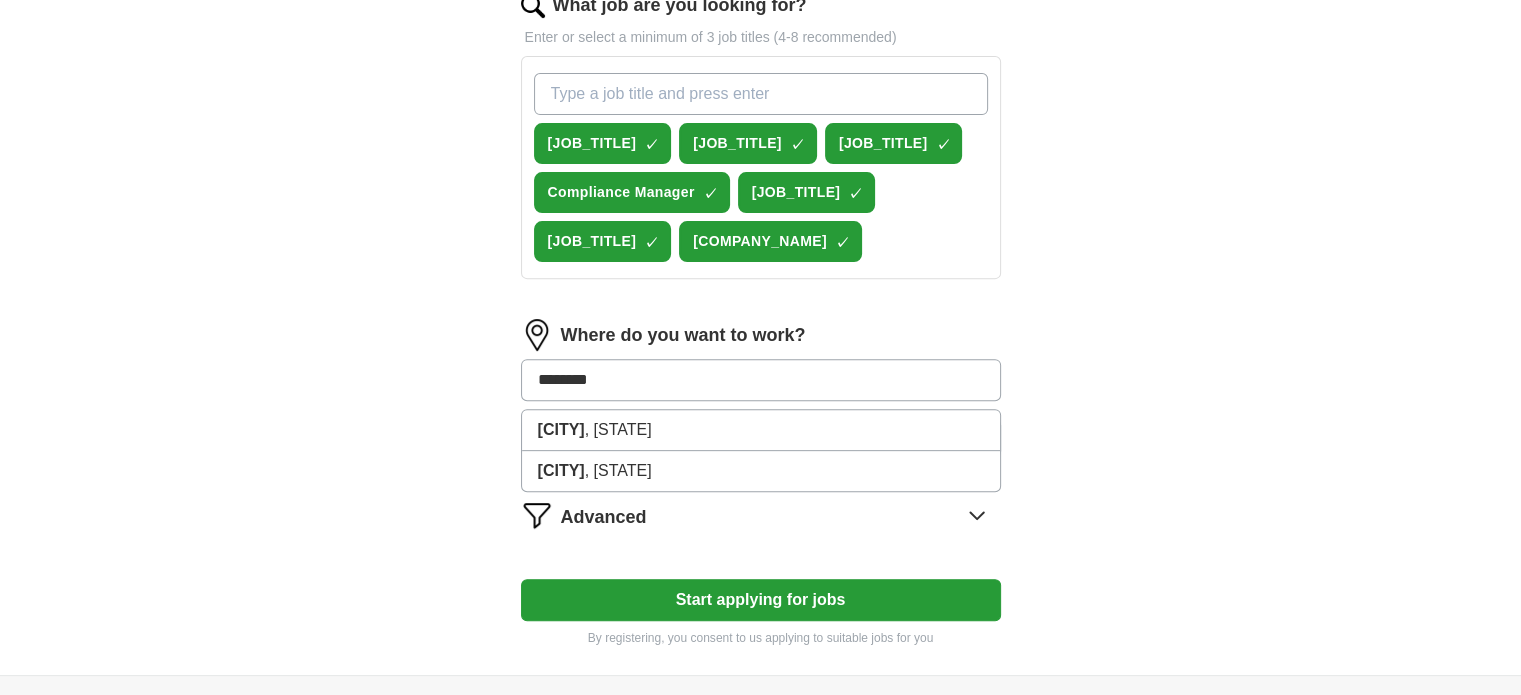 click on "[CITY], [STATE]" at bounding box center [761, 471] 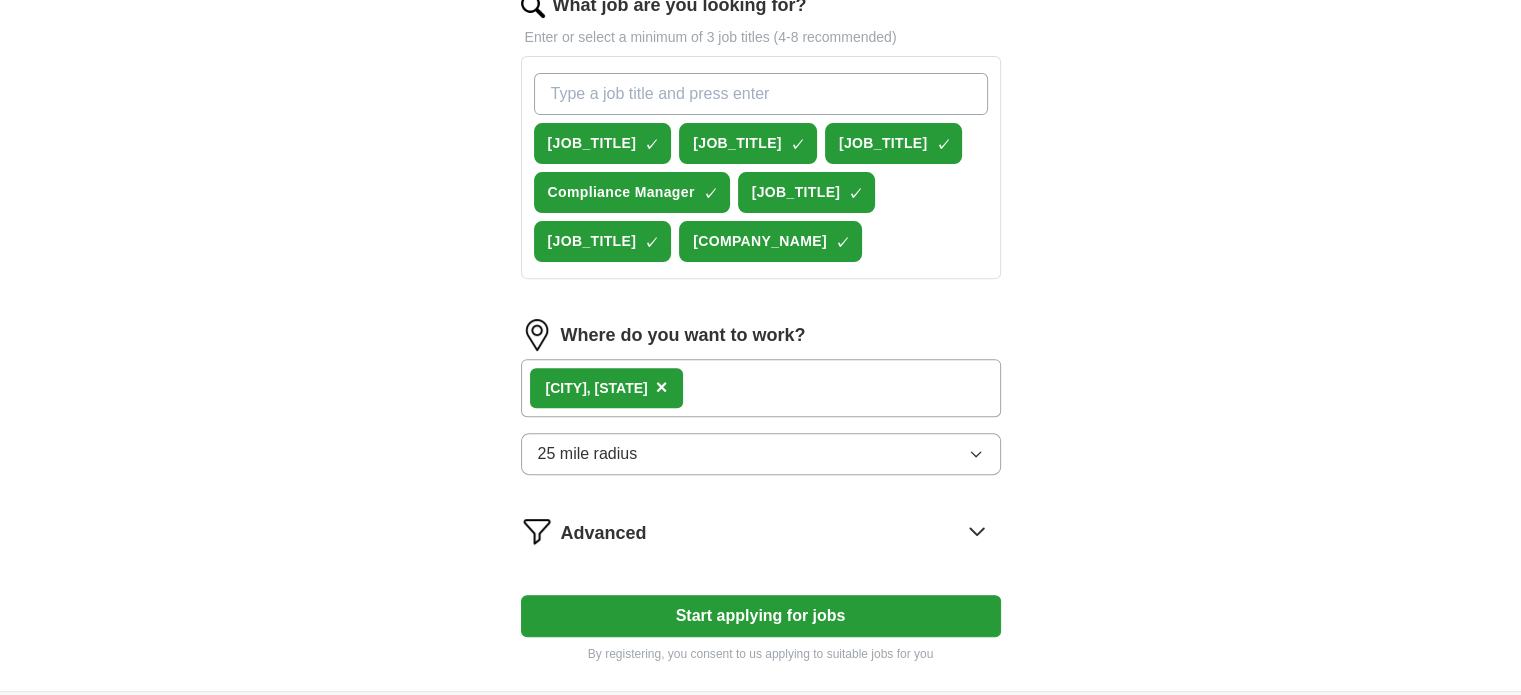 click 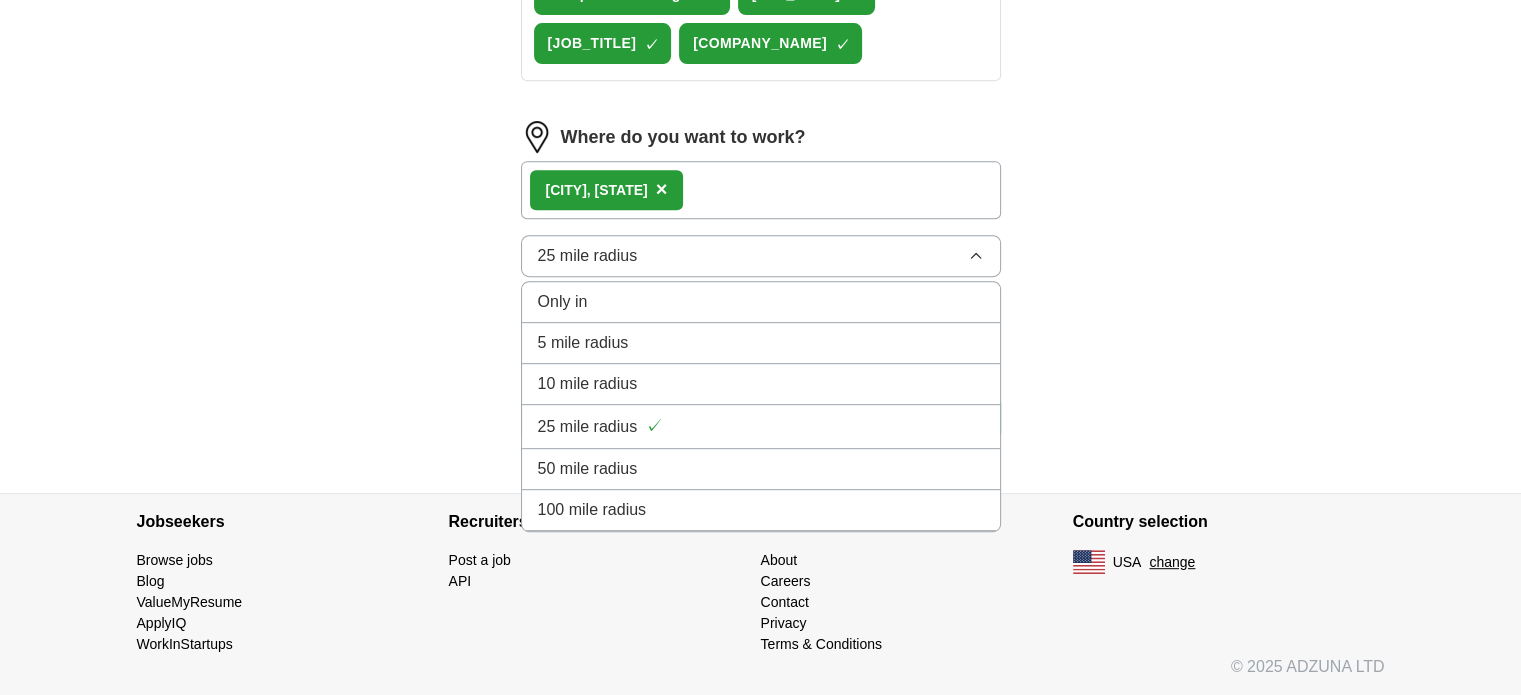 scroll, scrollTop: 888, scrollLeft: 0, axis: vertical 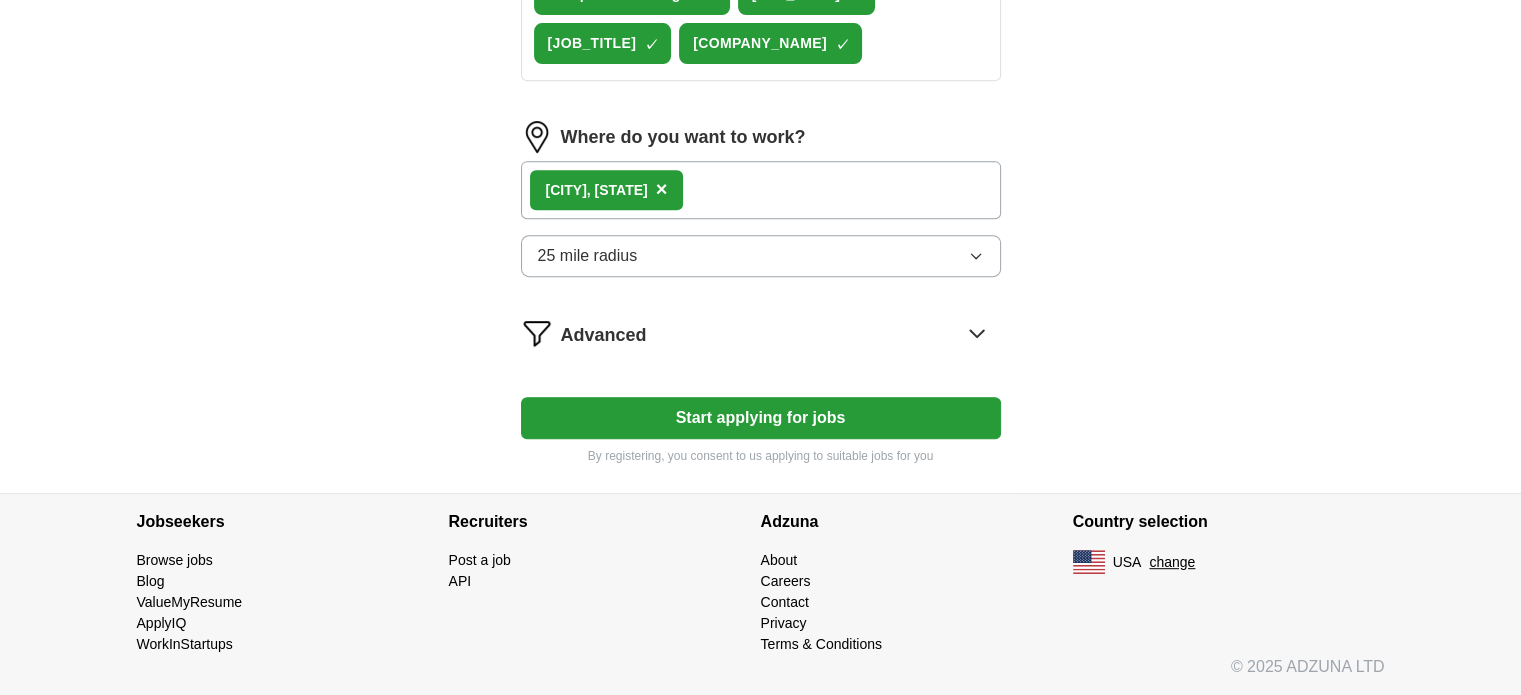click on "[CITY], [STATE] ×" at bounding box center (761, 190) 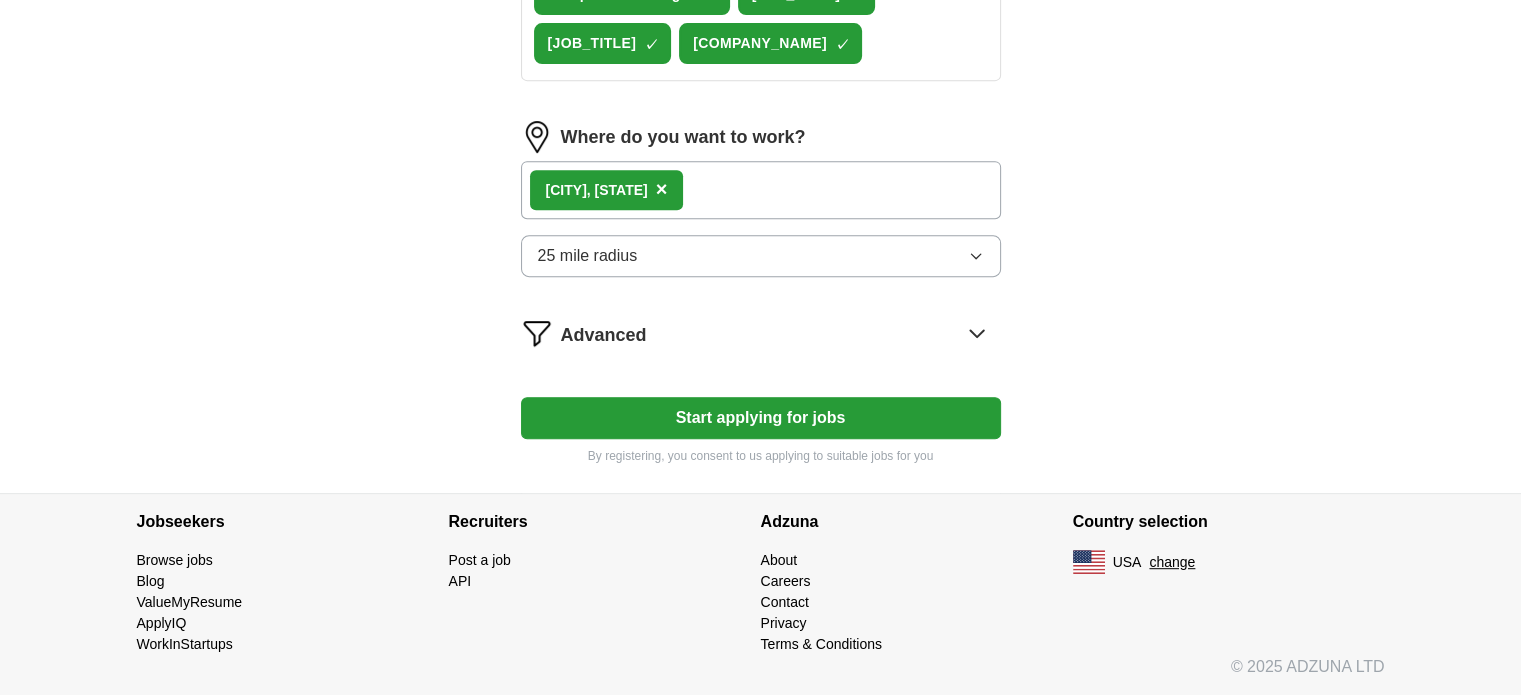 click on "[CITY], [STATE] ×" at bounding box center (761, 190) 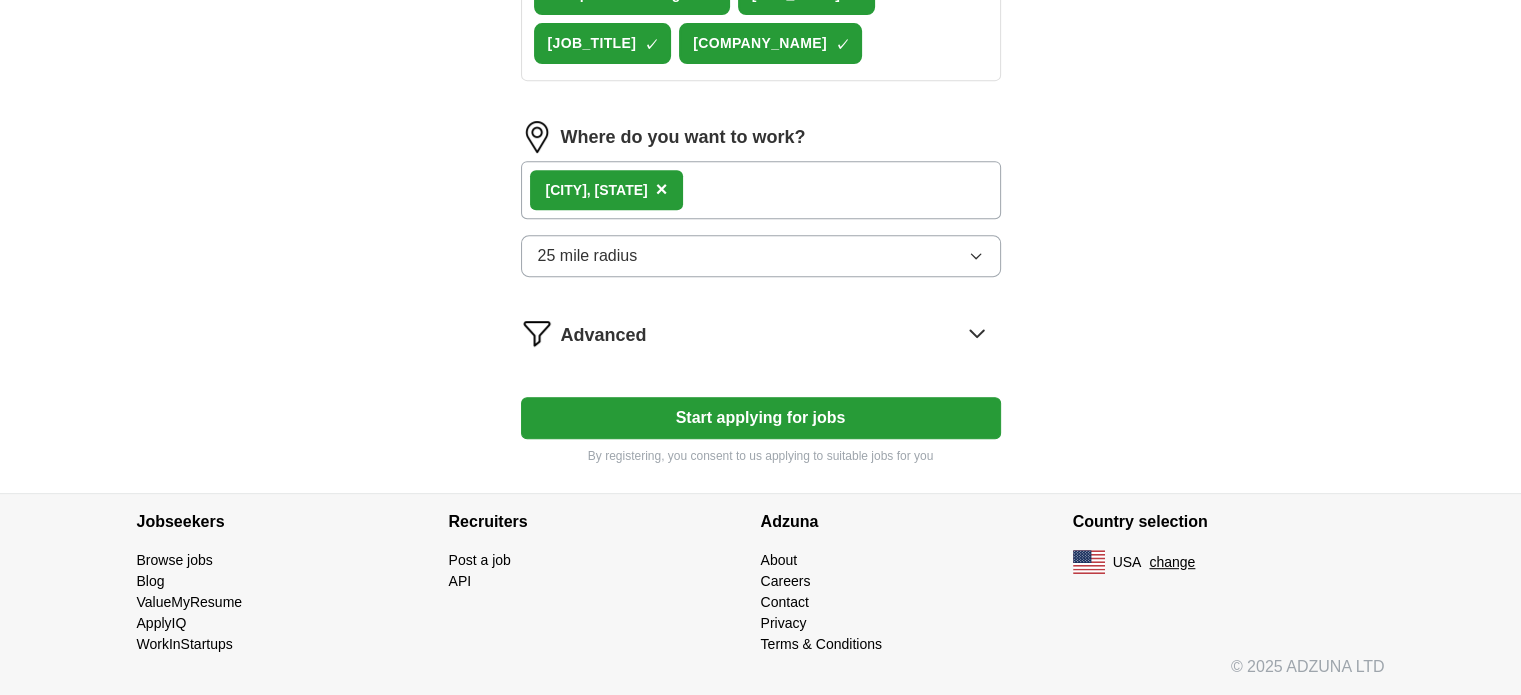 click 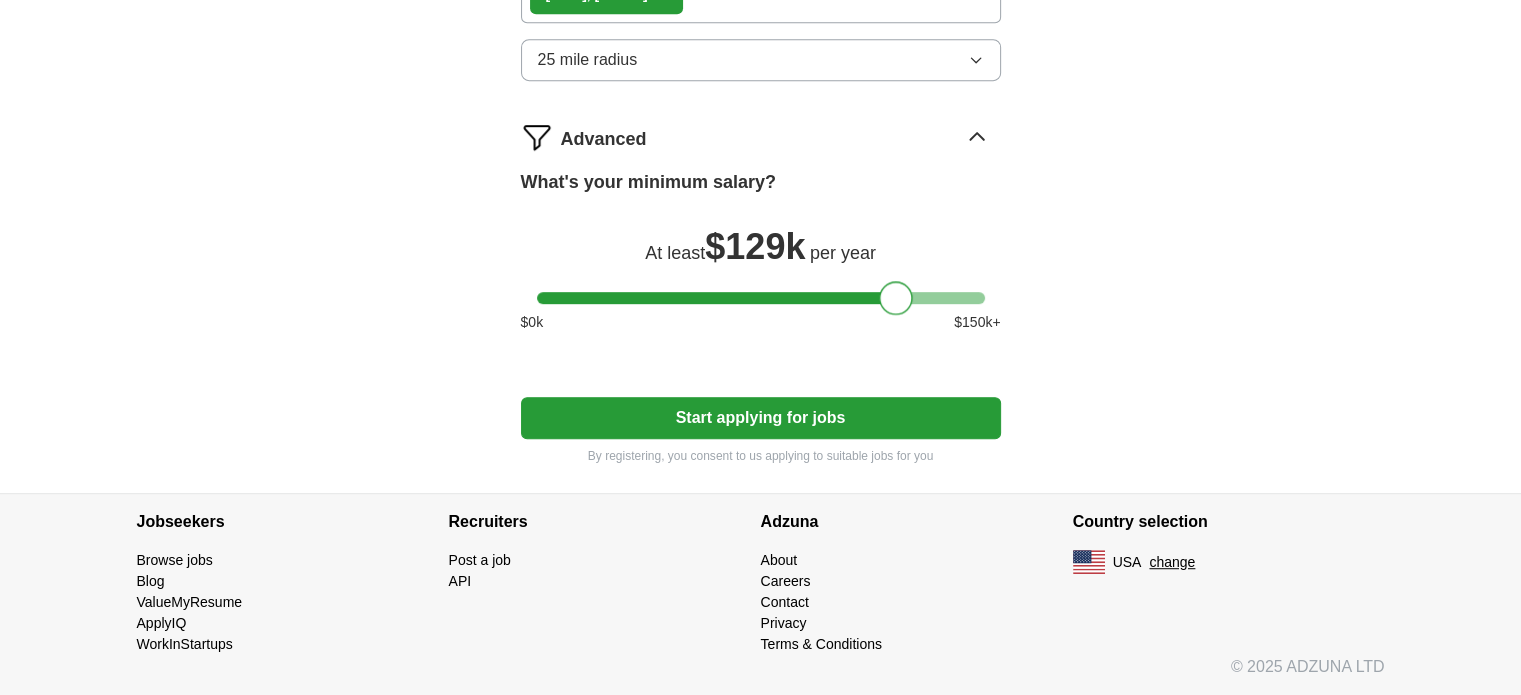 scroll, scrollTop: 1116, scrollLeft: 0, axis: vertical 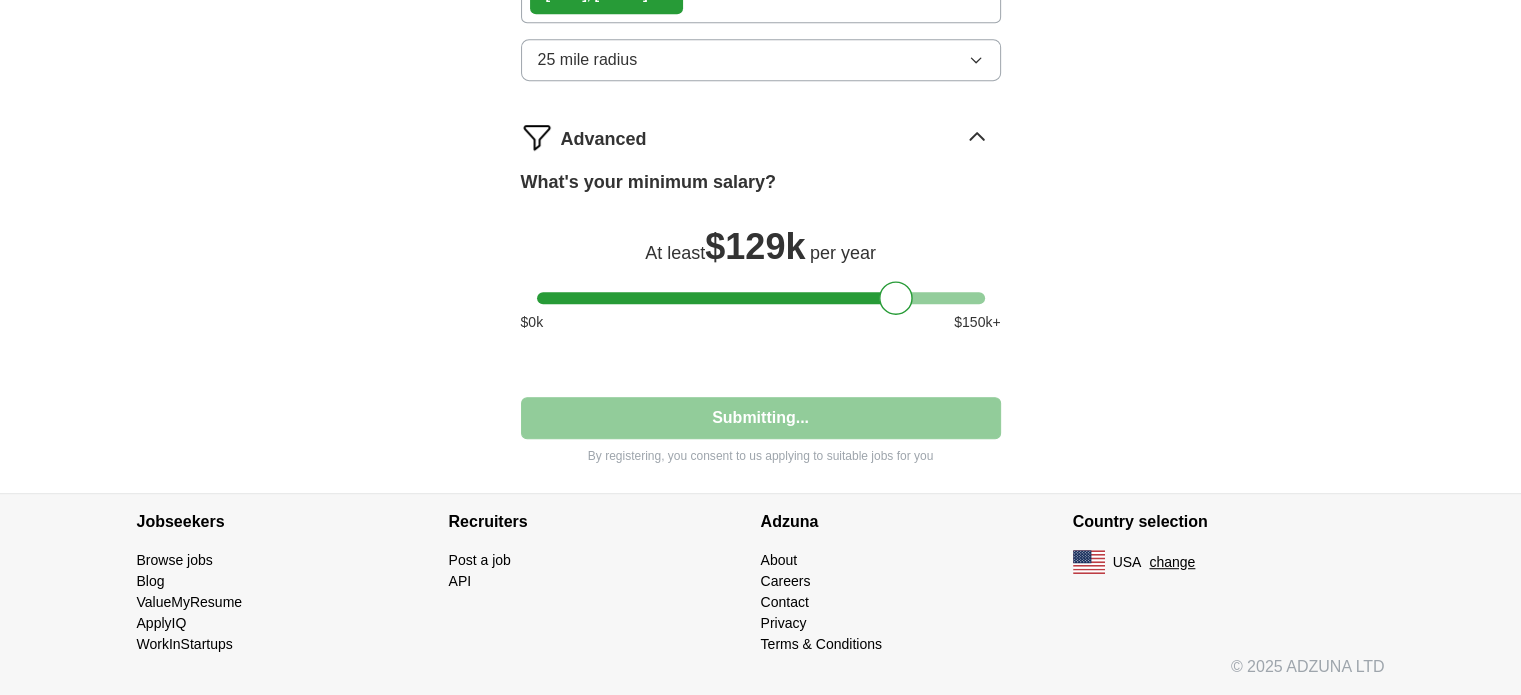 select on "**" 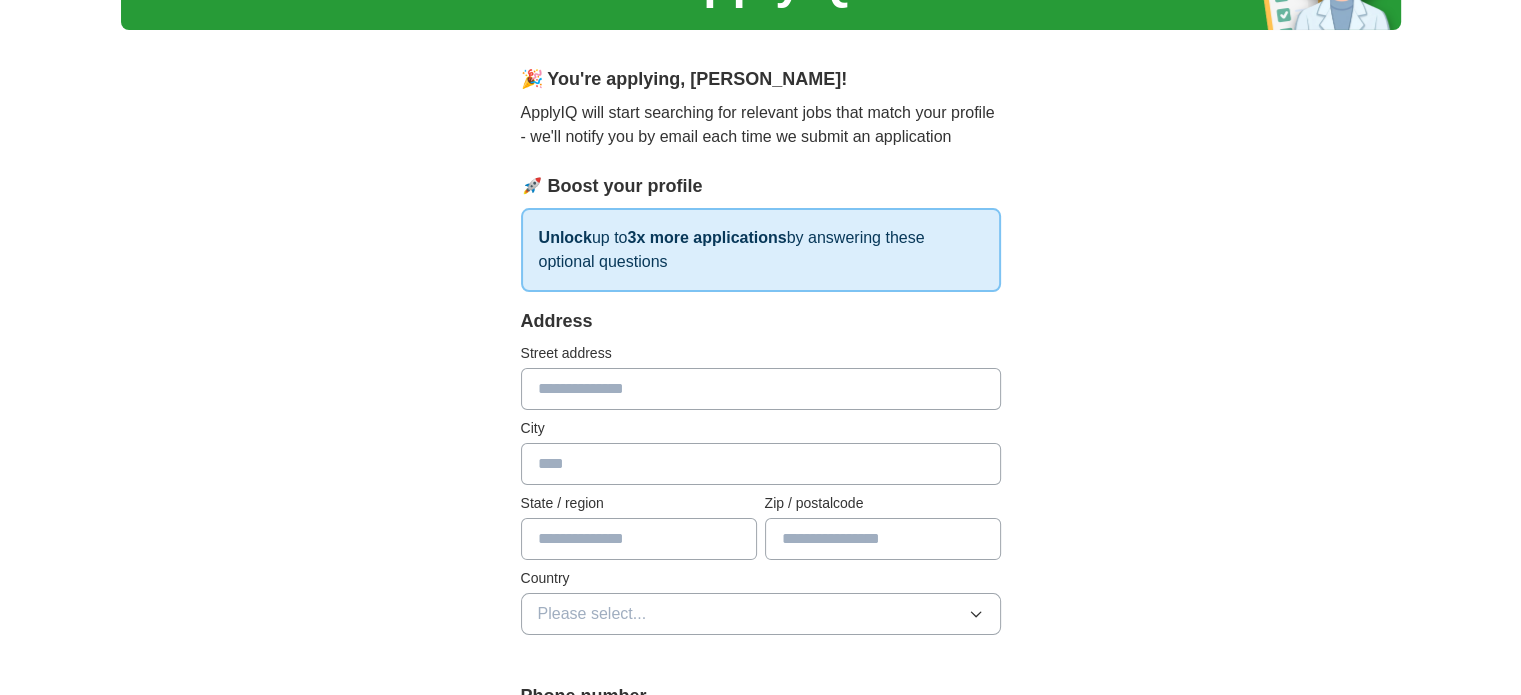scroll, scrollTop: 133, scrollLeft: 0, axis: vertical 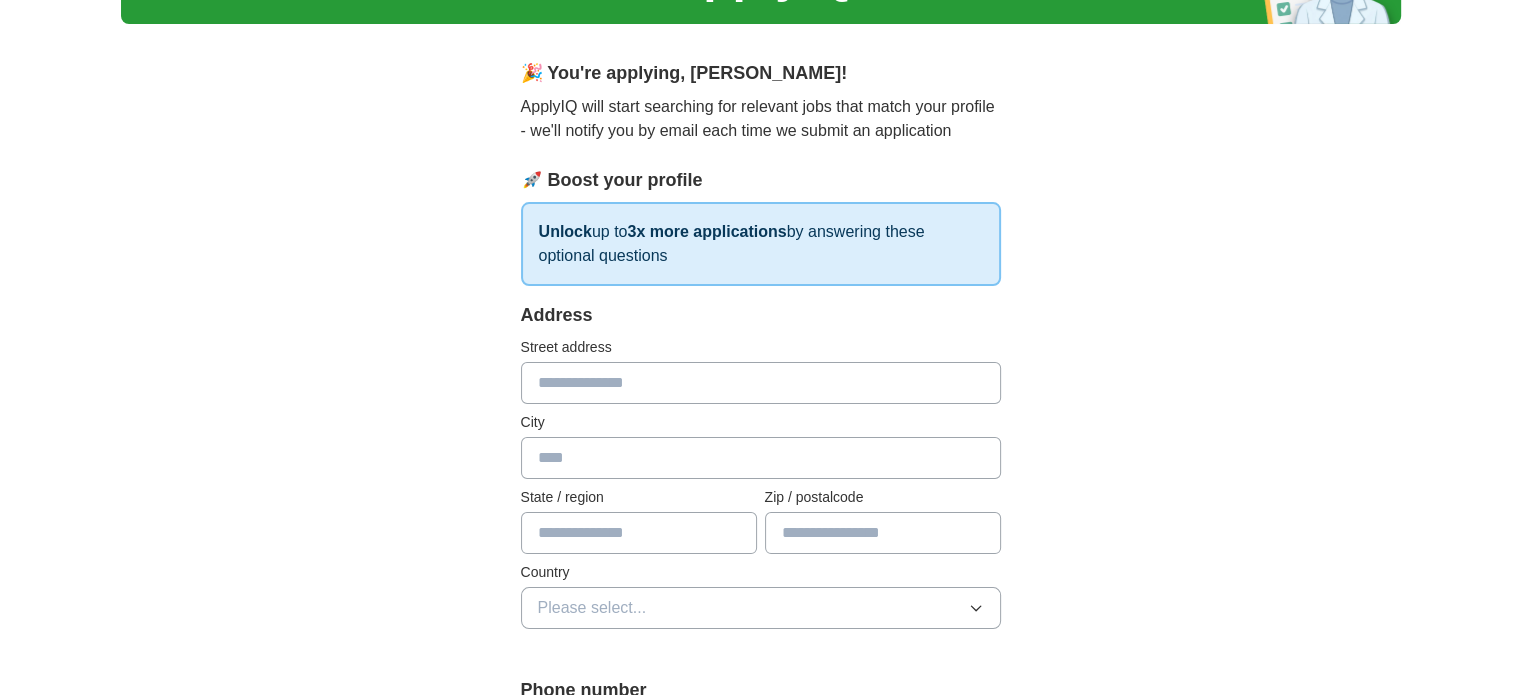 click at bounding box center (761, 383) 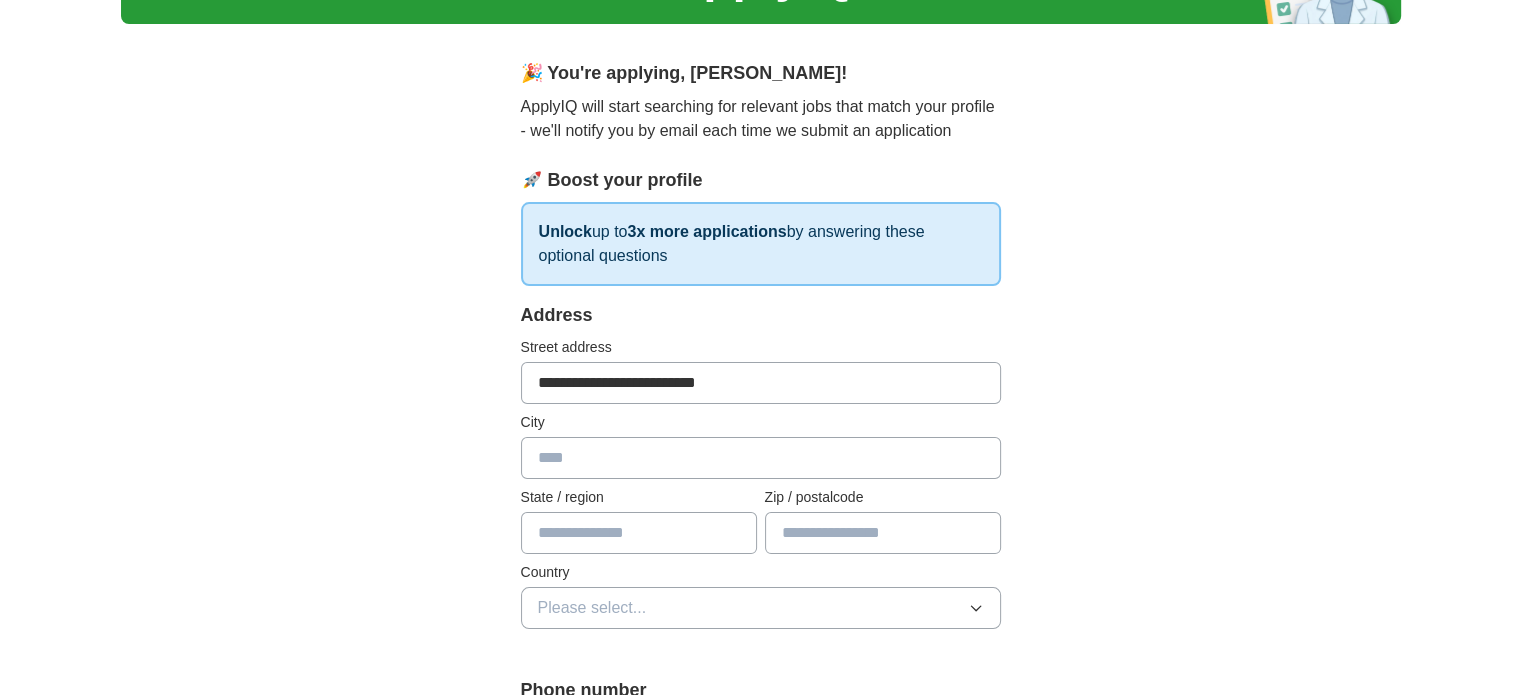 type on "**********" 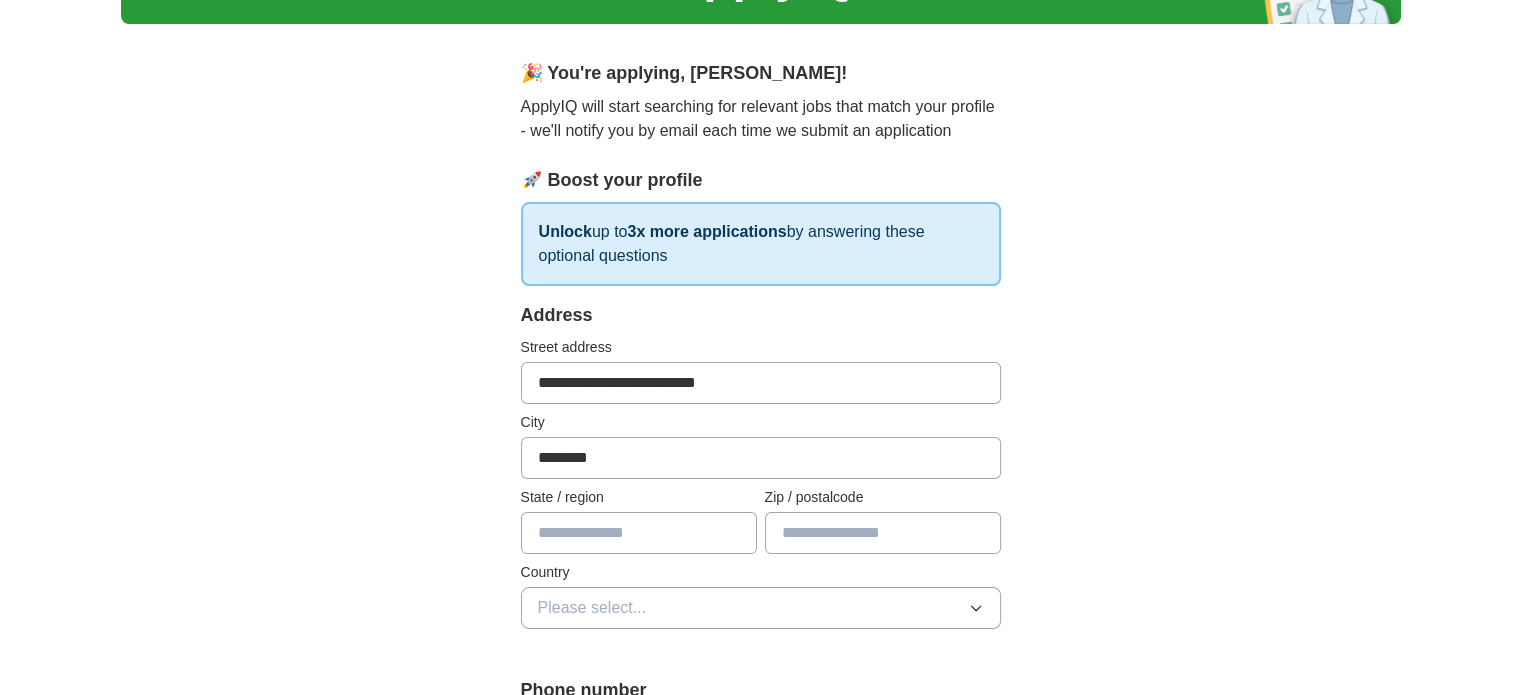 type on "********" 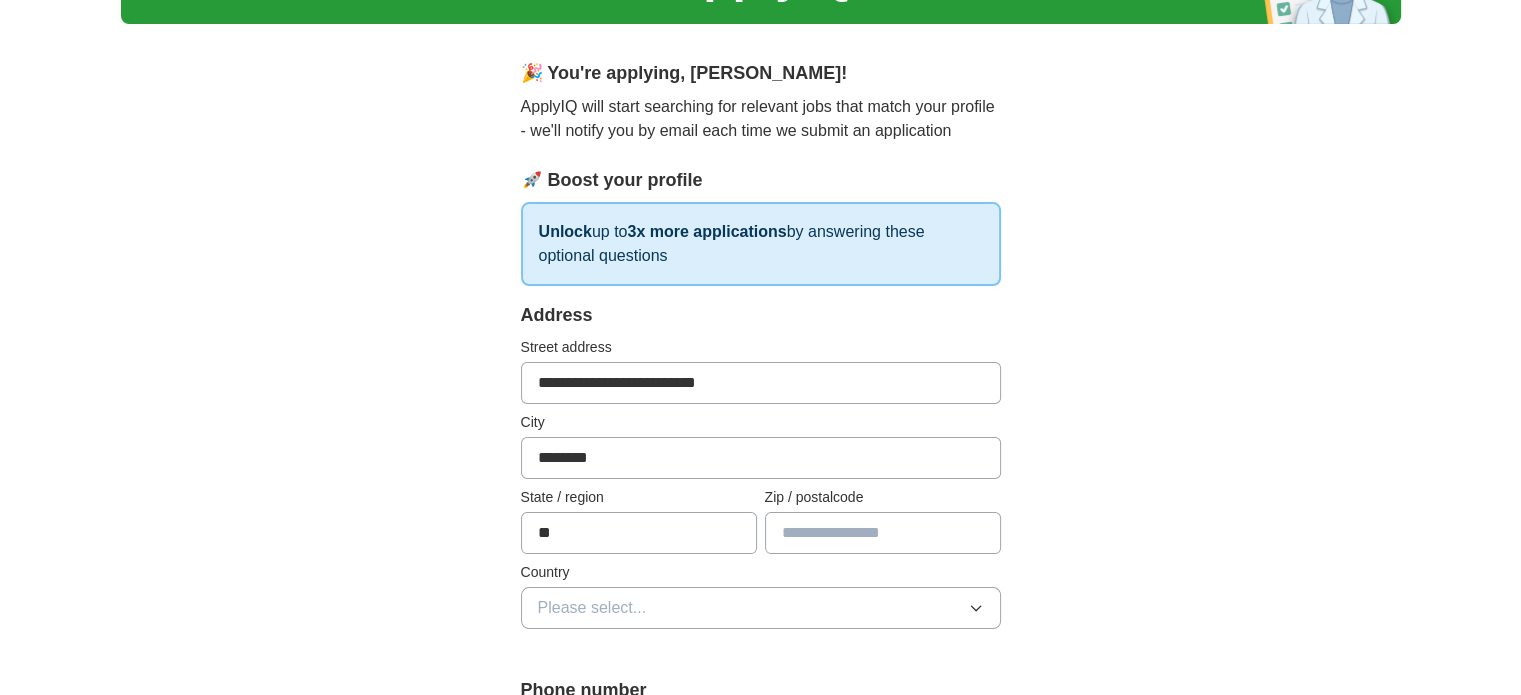 type on "**" 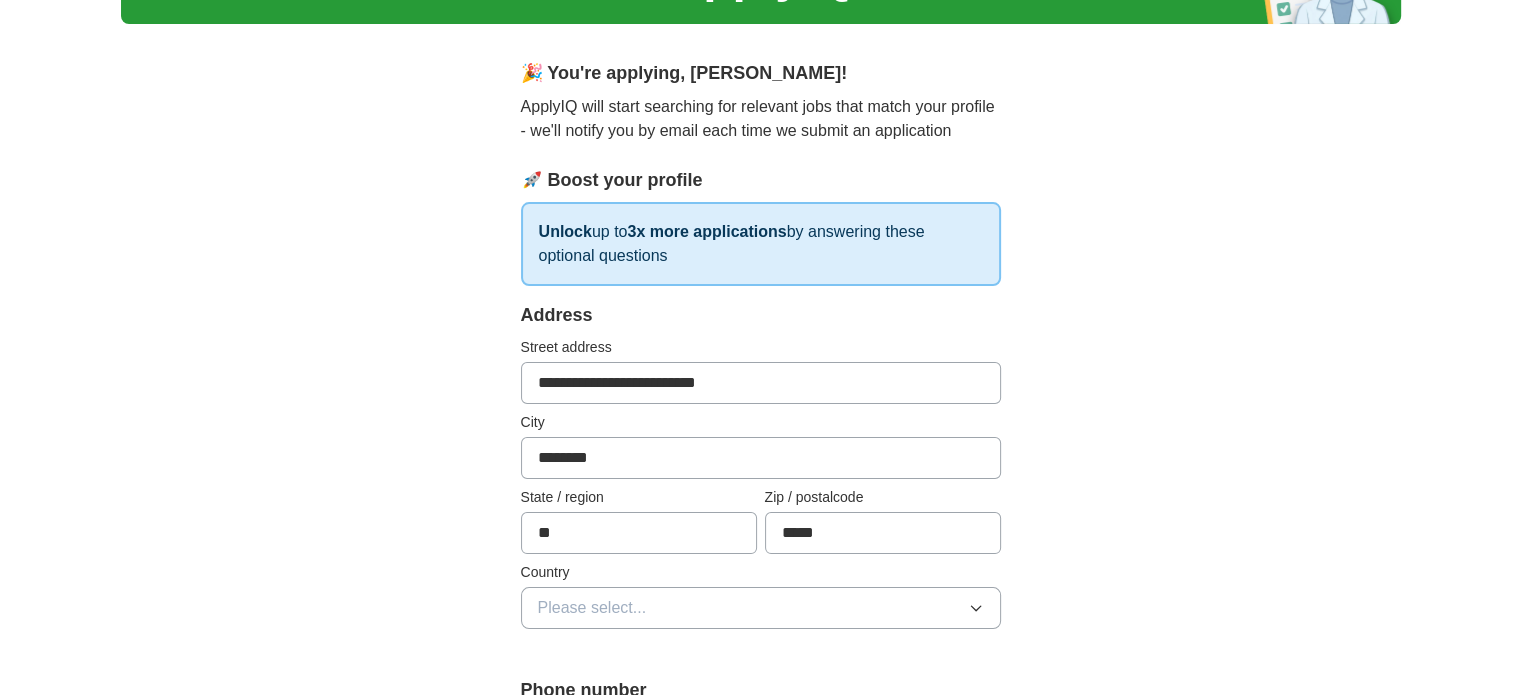 type on "*****" 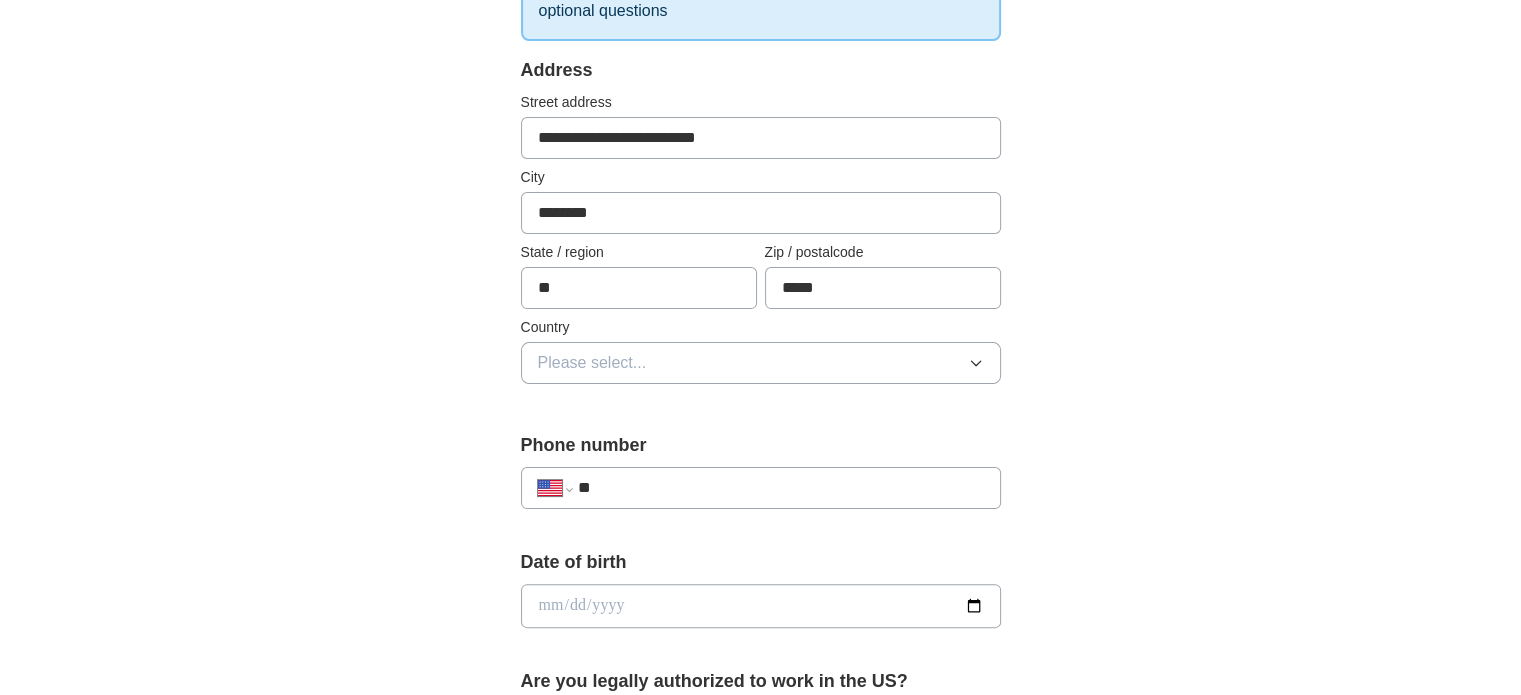 scroll, scrollTop: 381, scrollLeft: 0, axis: vertical 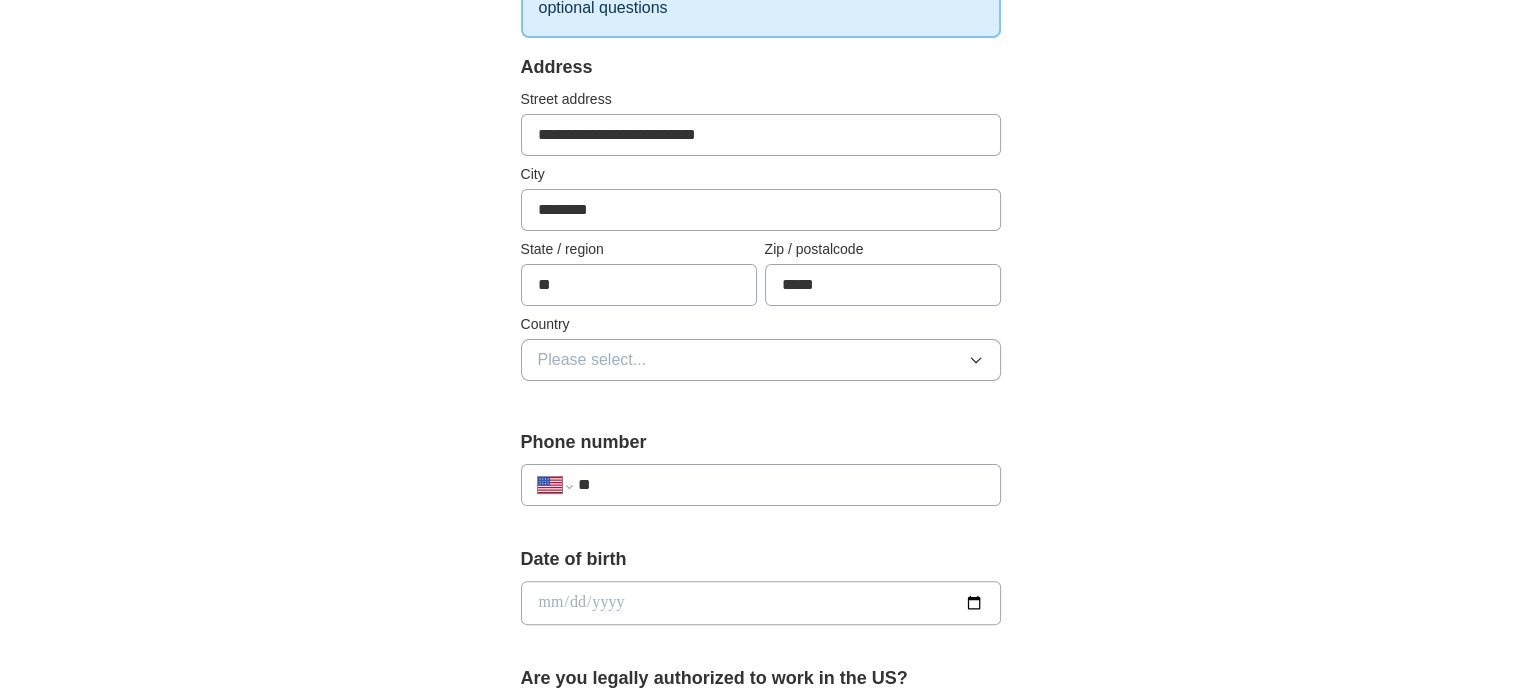 click 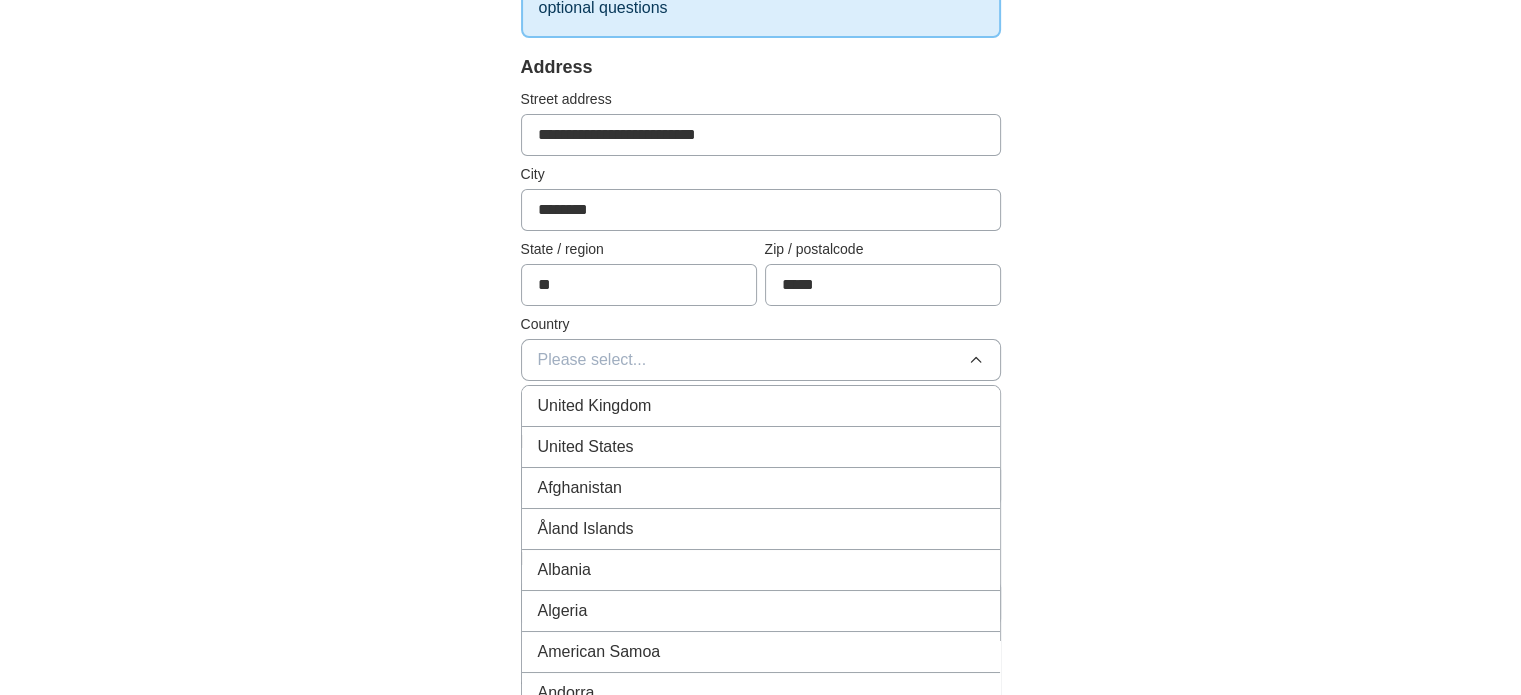 click on "United States" at bounding box center (761, 447) 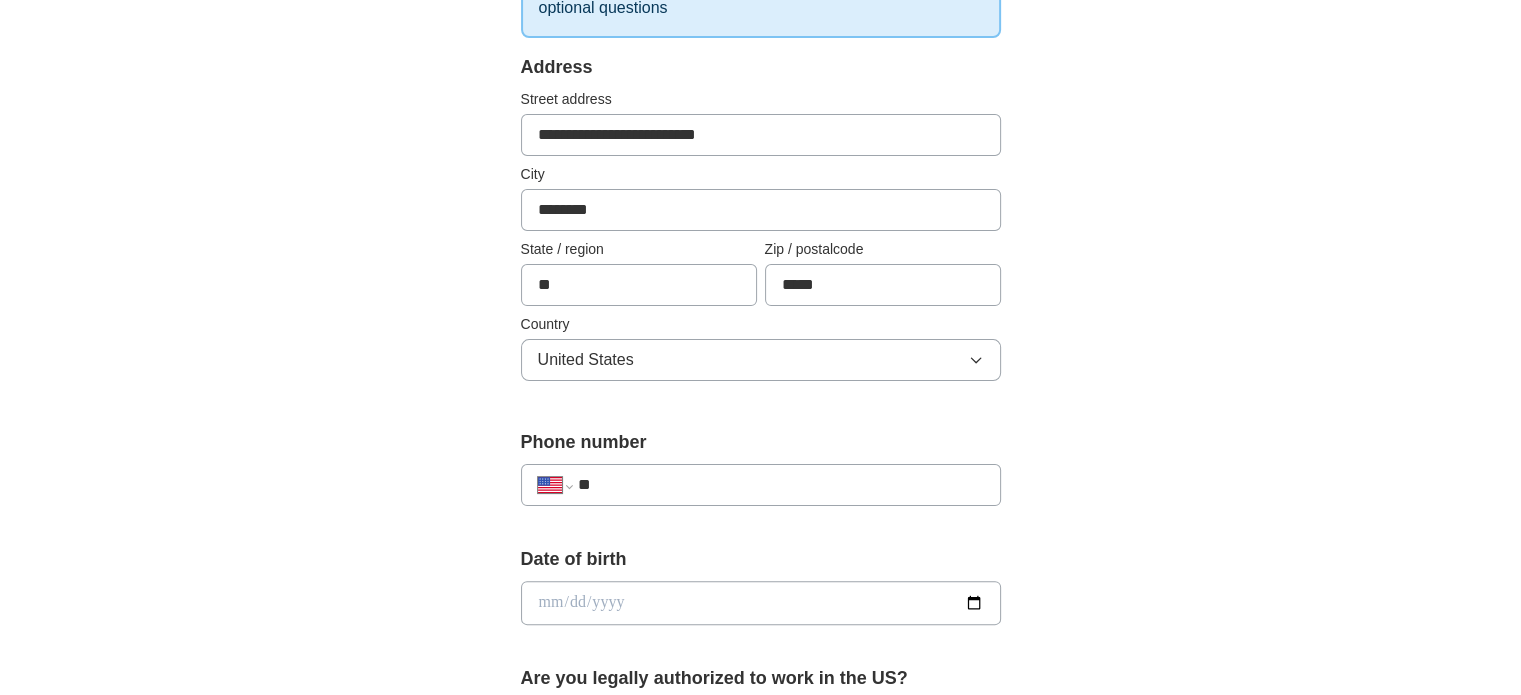 click on "**" at bounding box center [780, 485] 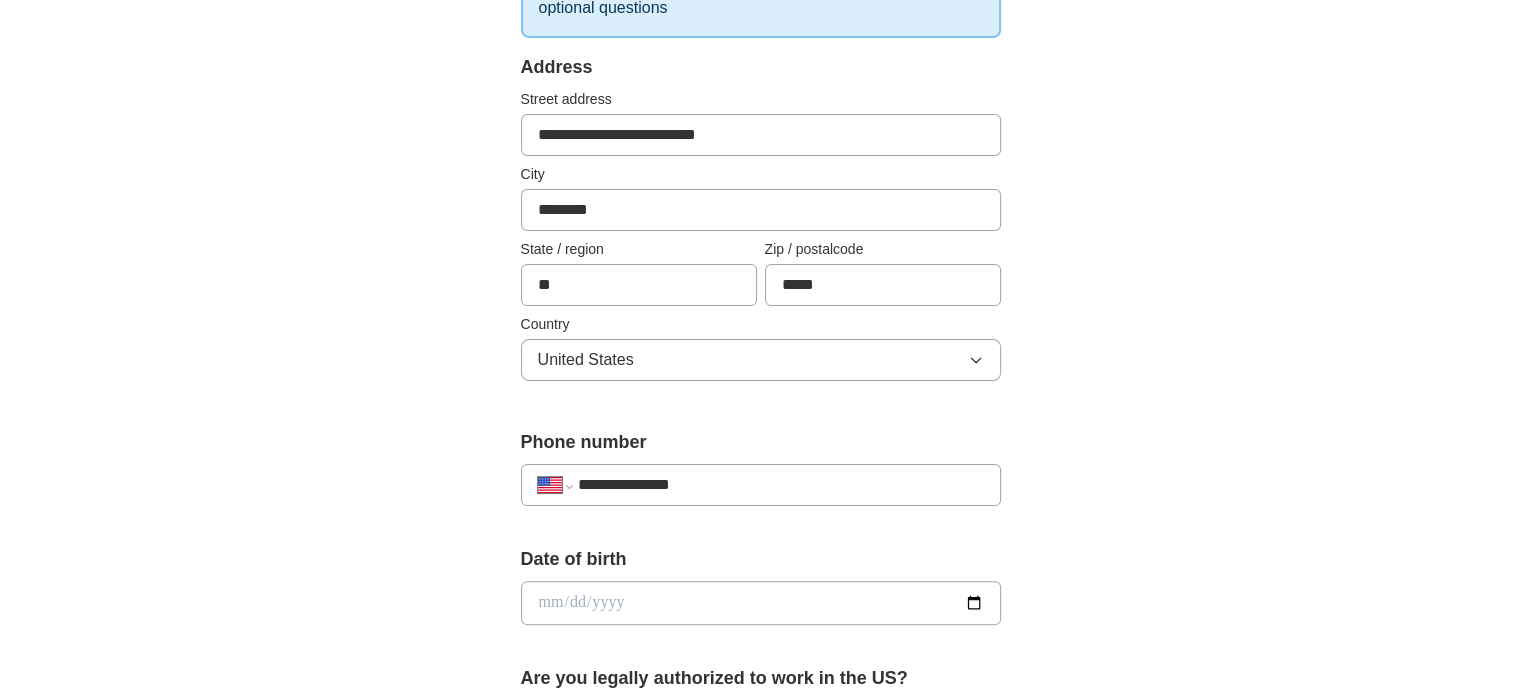 type on "**********" 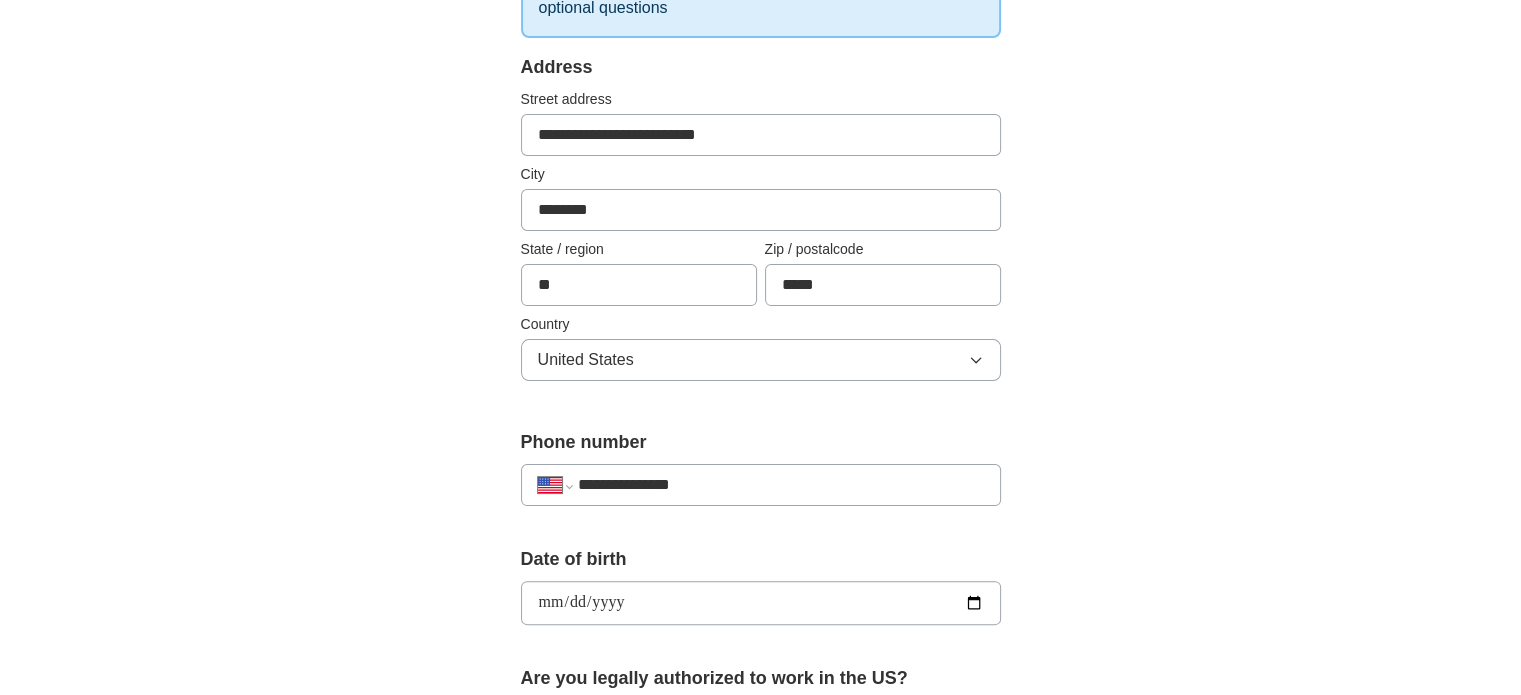 type on "**********" 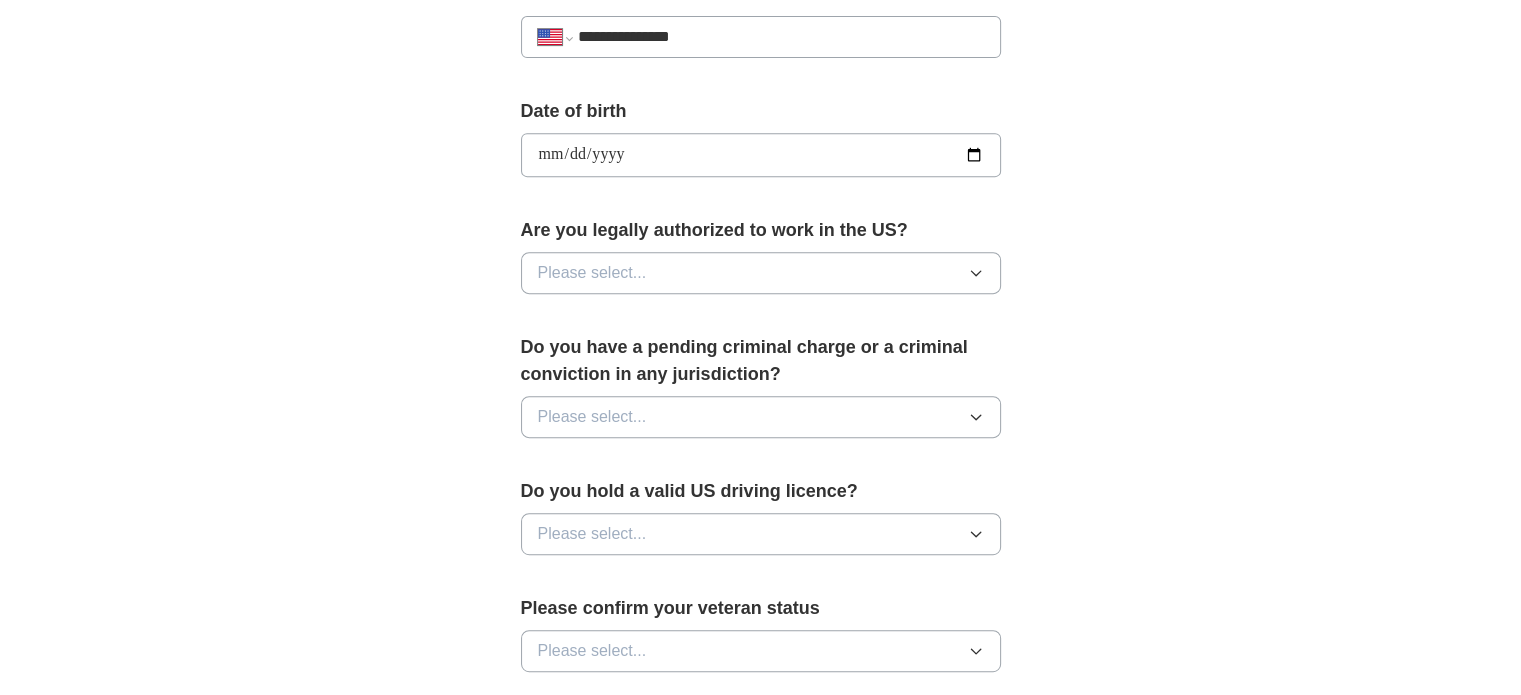 scroll, scrollTop: 832, scrollLeft: 0, axis: vertical 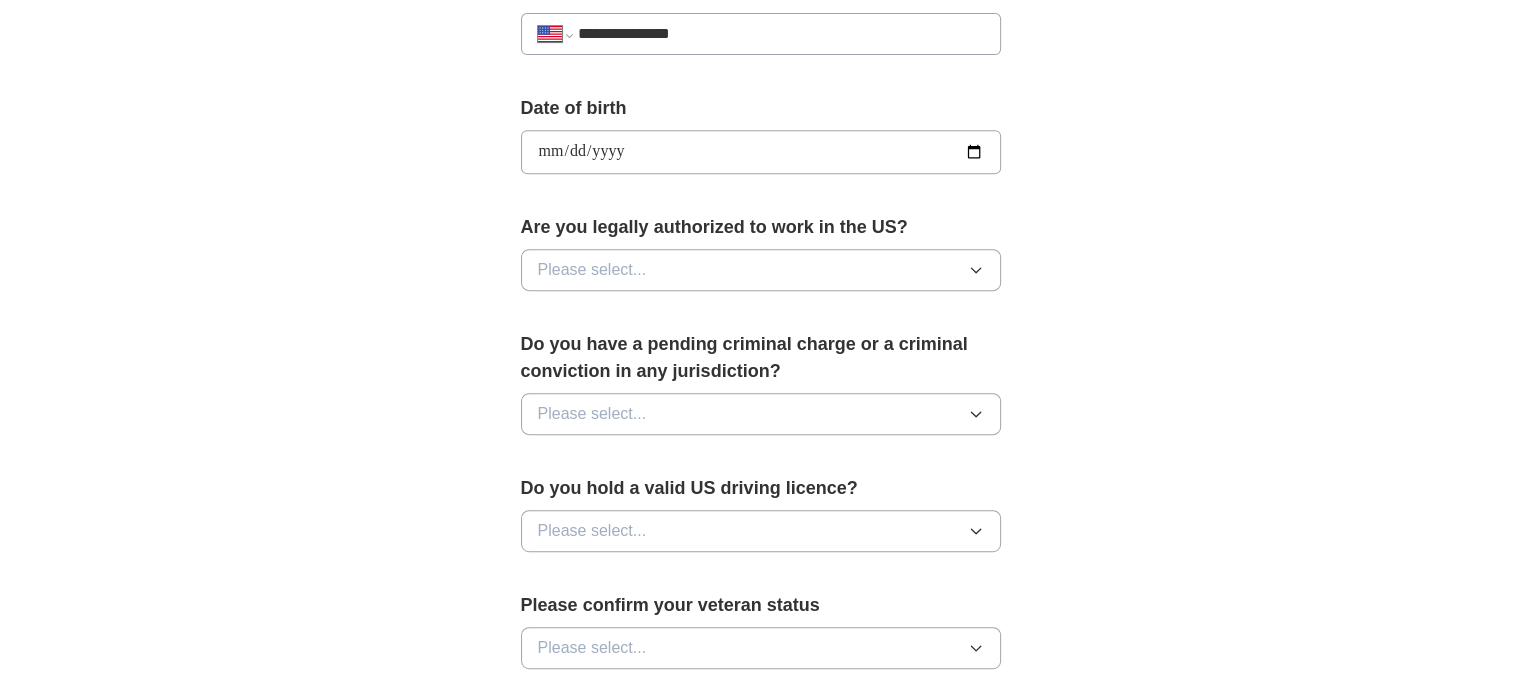 click 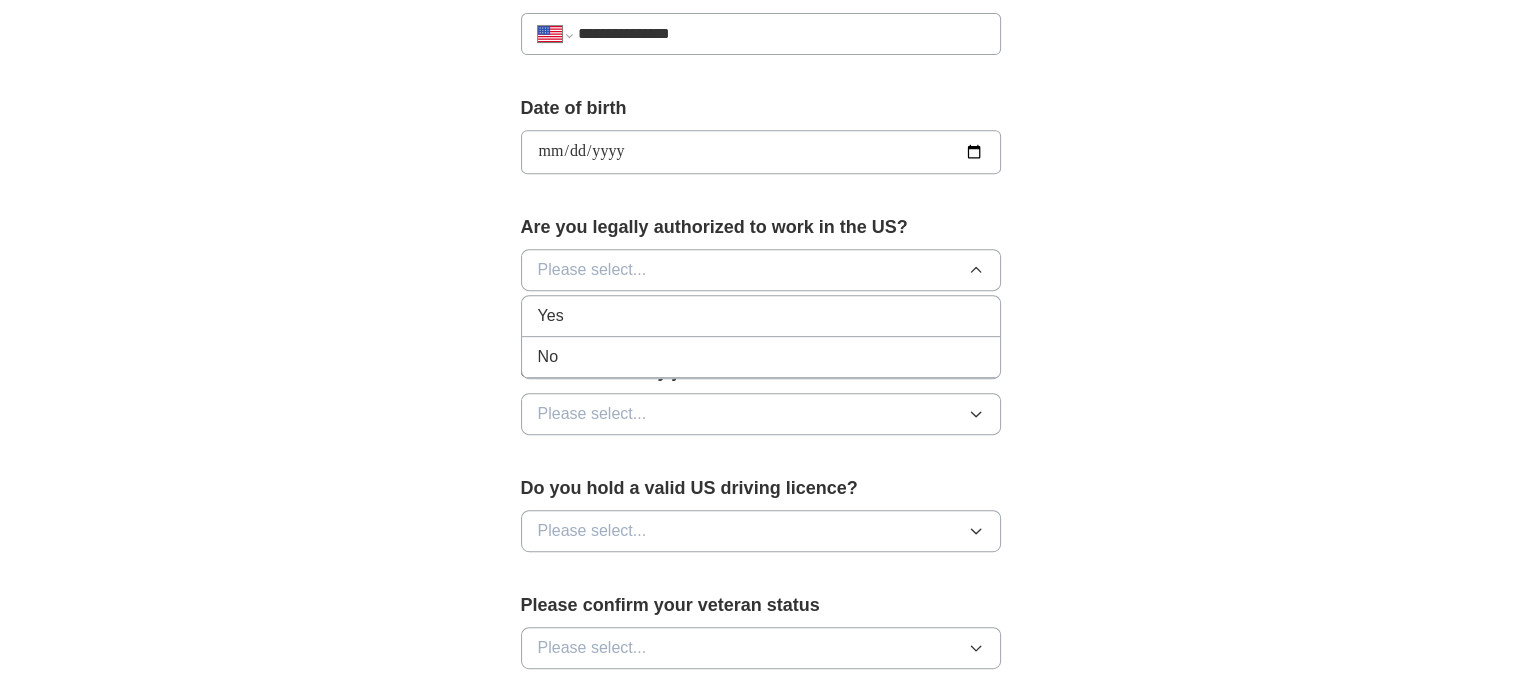 click on "Yes" at bounding box center [761, 316] 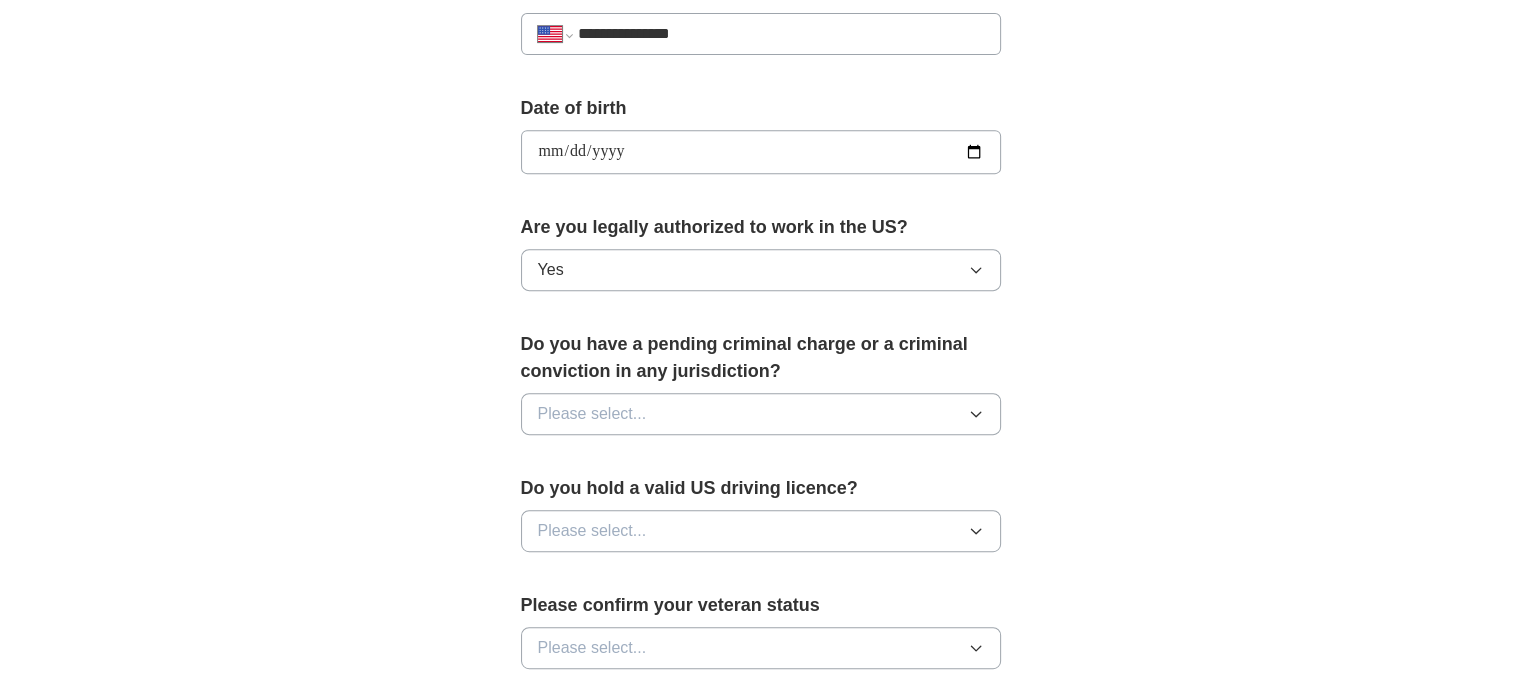click on "Please select..." at bounding box center [761, 414] 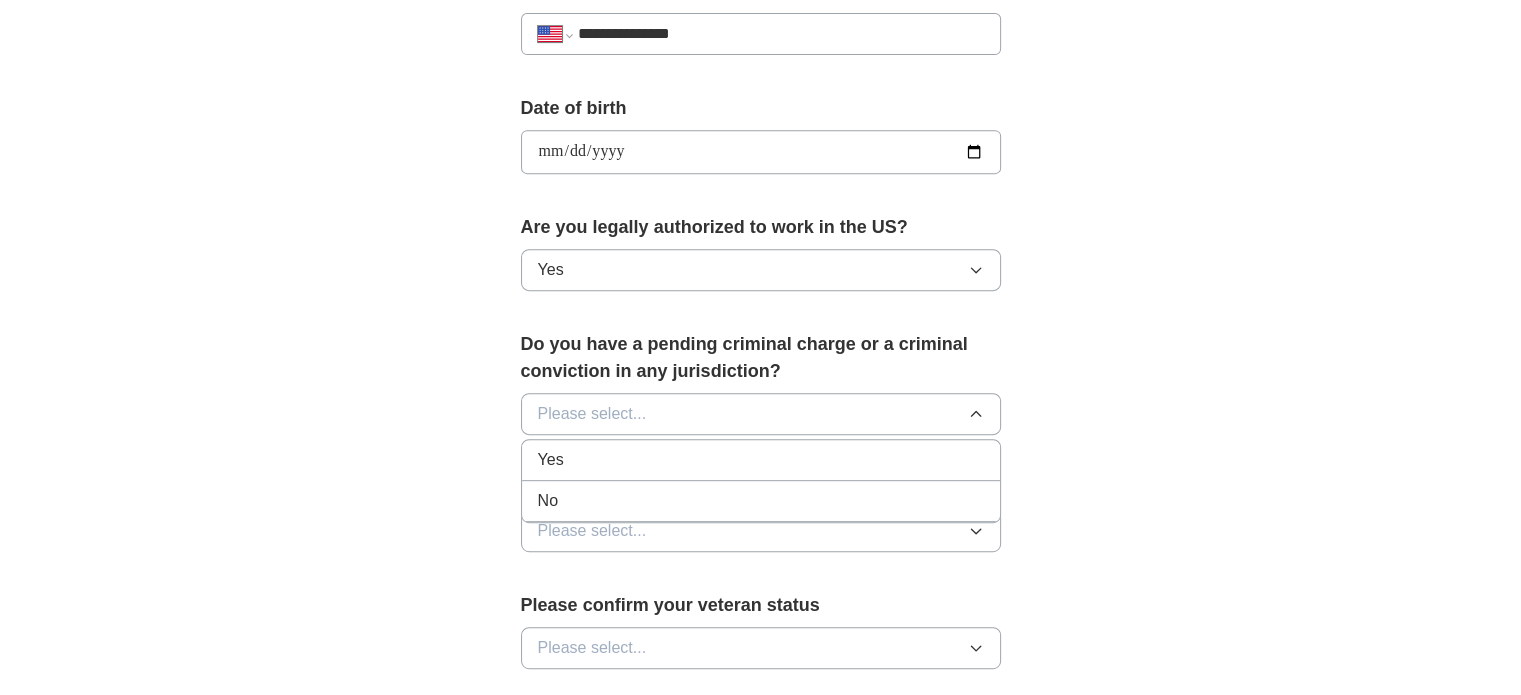 click on "No" at bounding box center (761, 501) 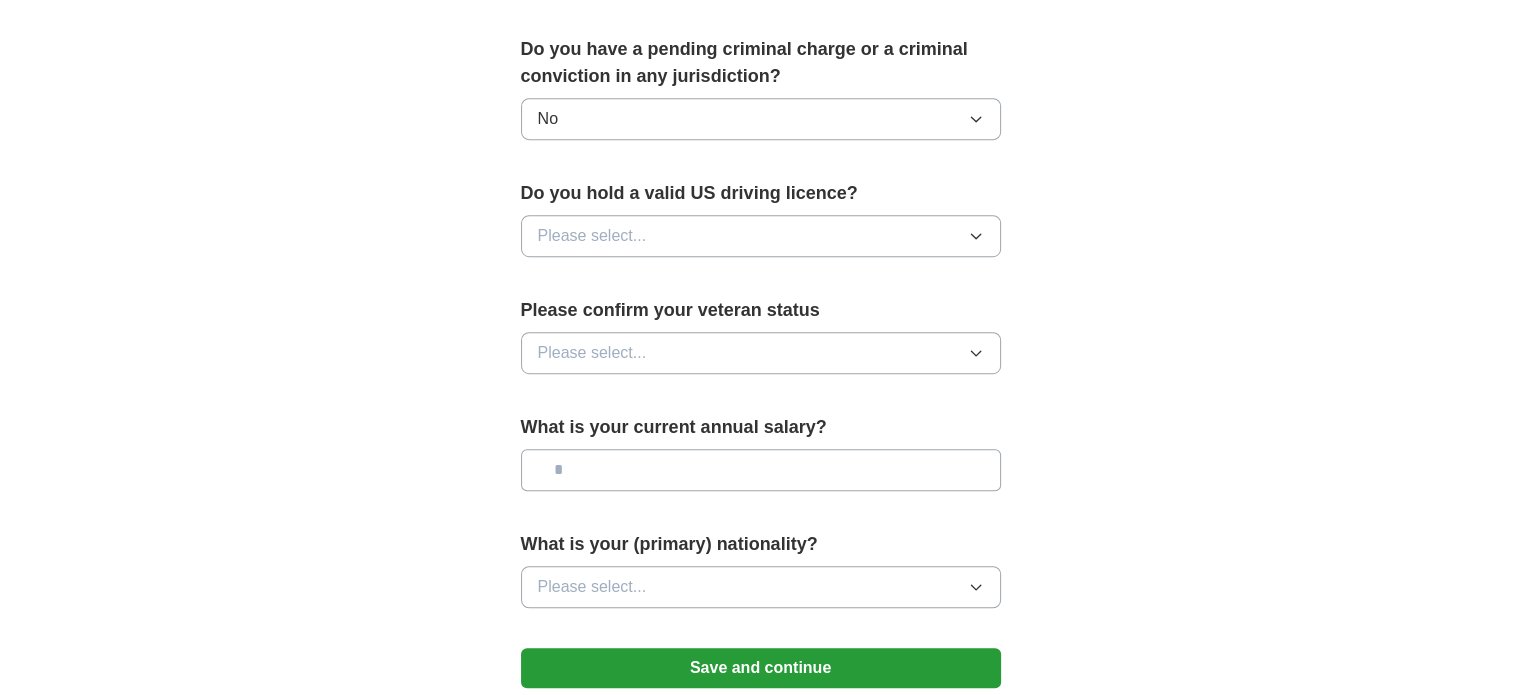 scroll, scrollTop: 1126, scrollLeft: 0, axis: vertical 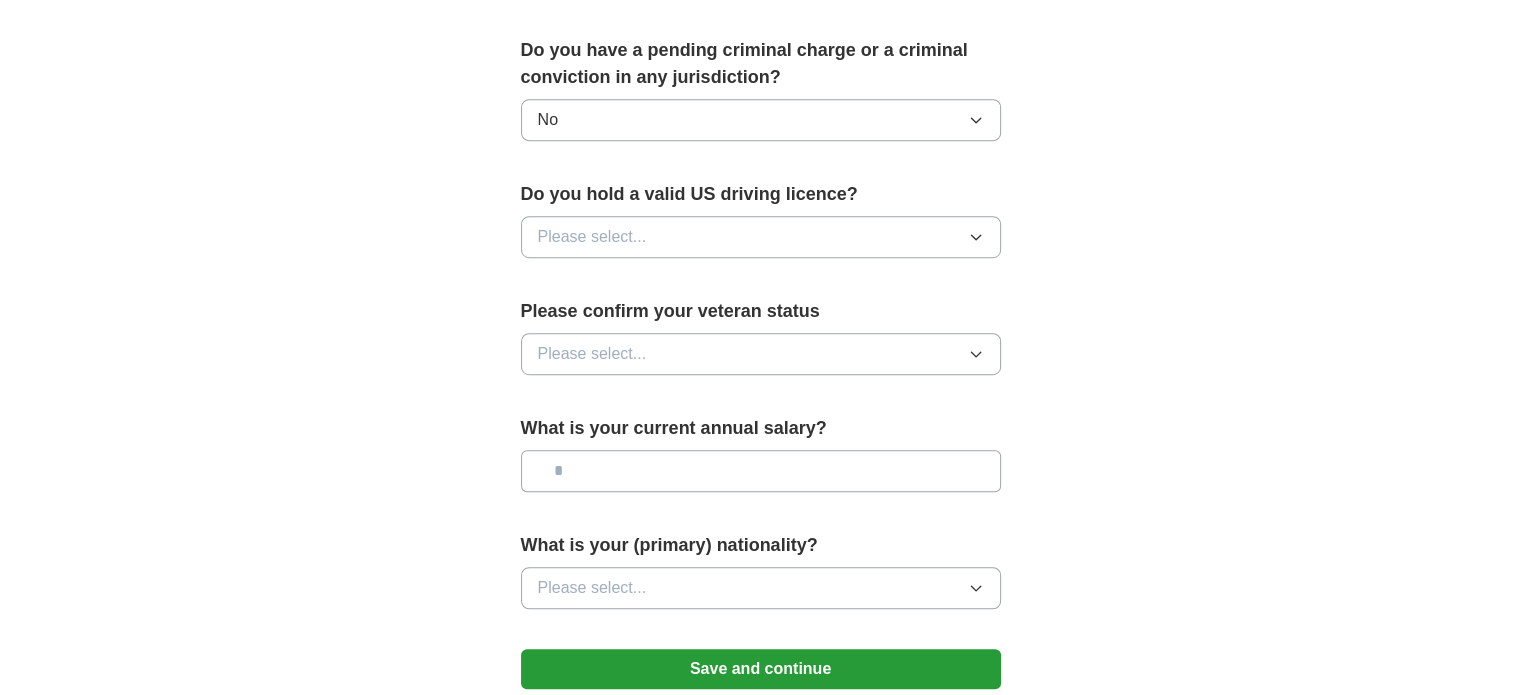 click on "Please select..." at bounding box center [761, 237] 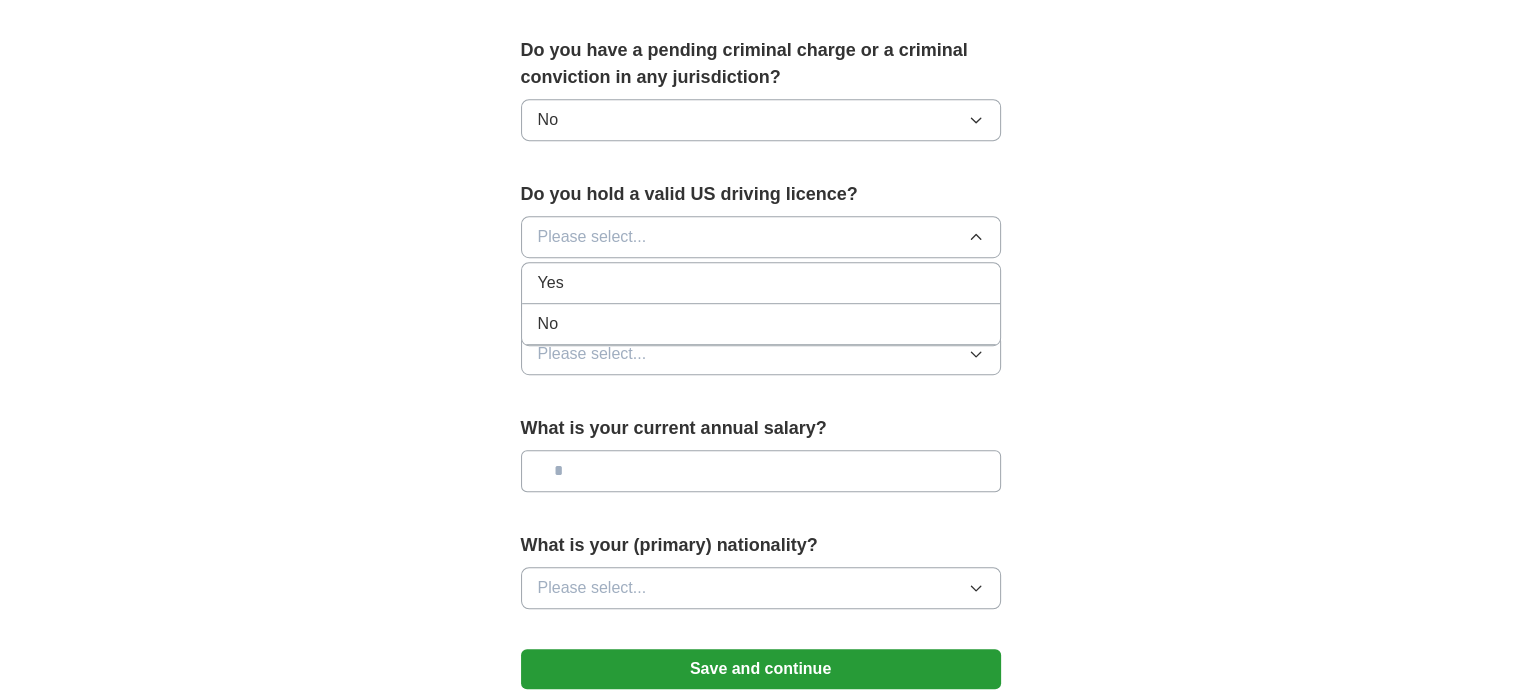 click on "Yes" at bounding box center [761, 283] 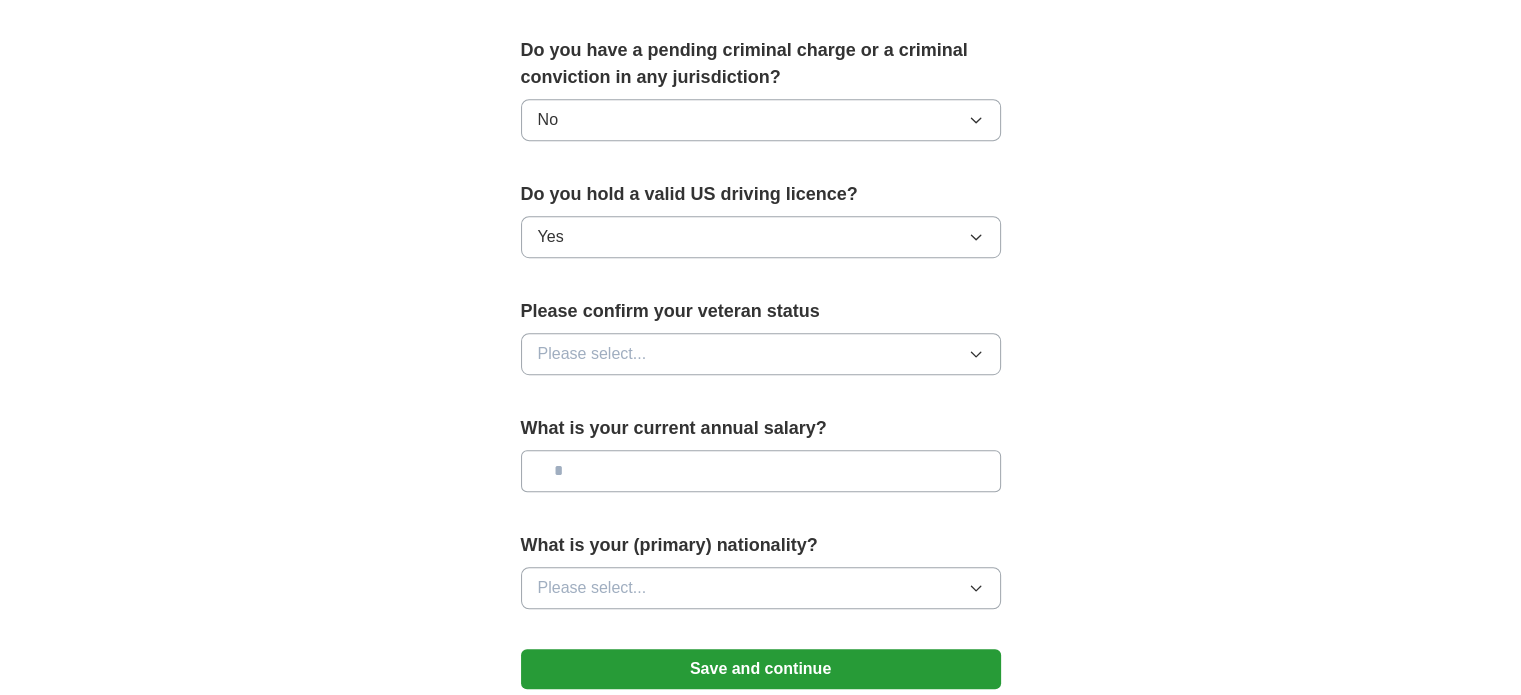 click on "Please select..." at bounding box center [761, 354] 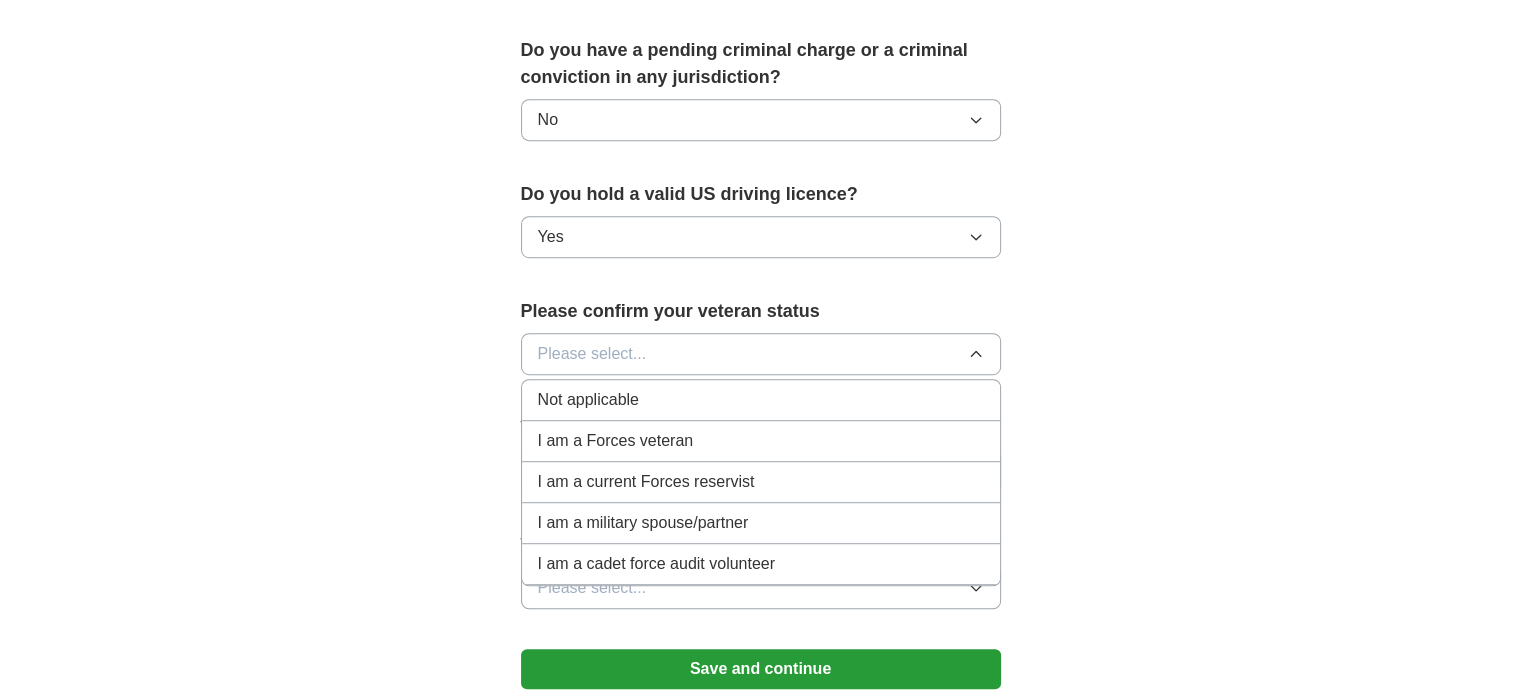click on "Not applicable" at bounding box center (761, 400) 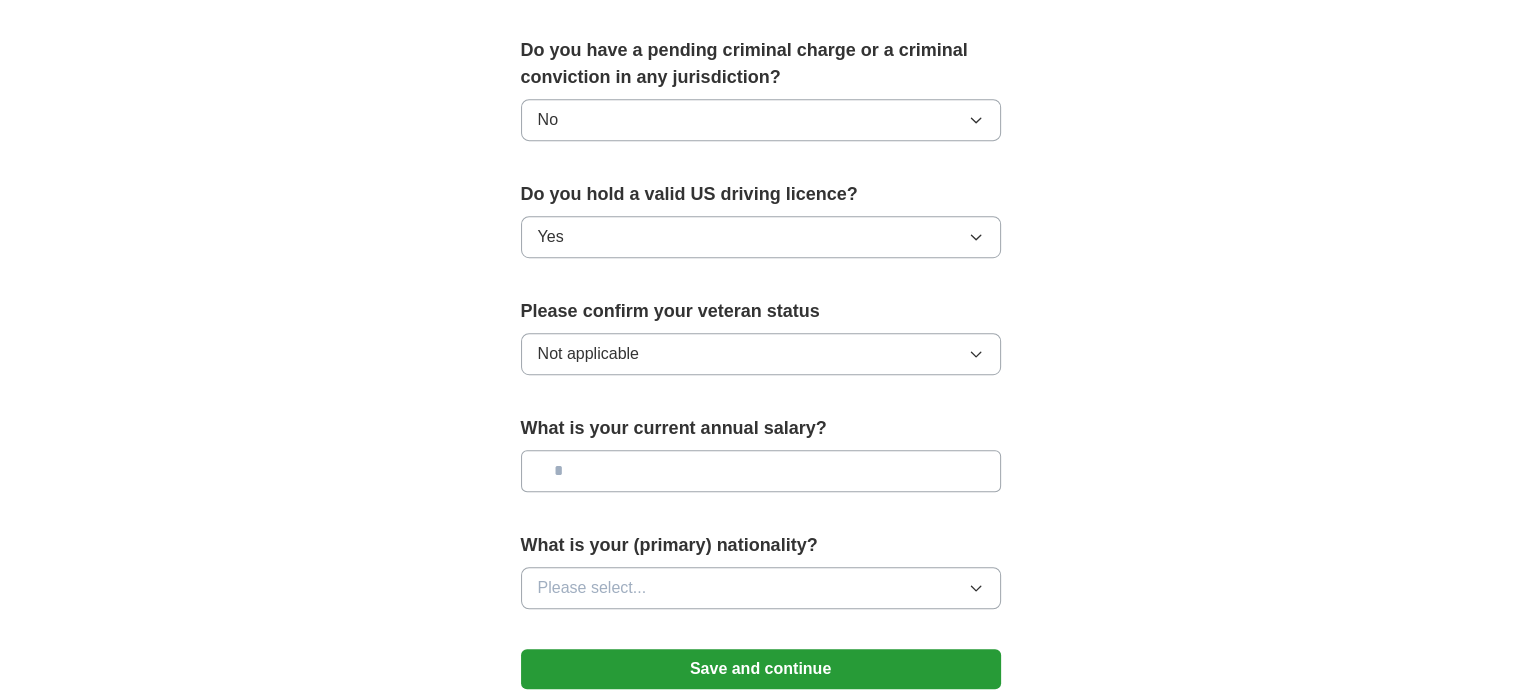 click at bounding box center (761, 471) 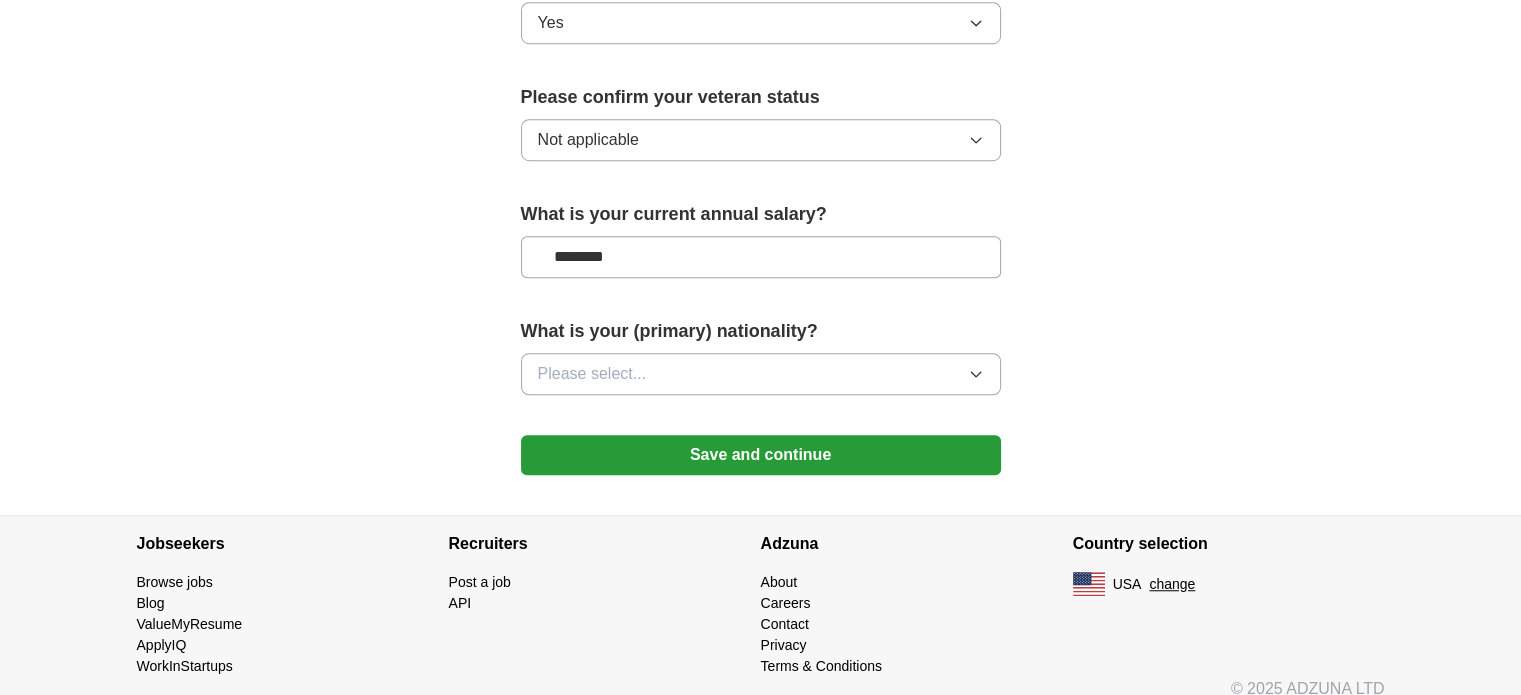 scroll, scrollTop: 1343, scrollLeft: 0, axis: vertical 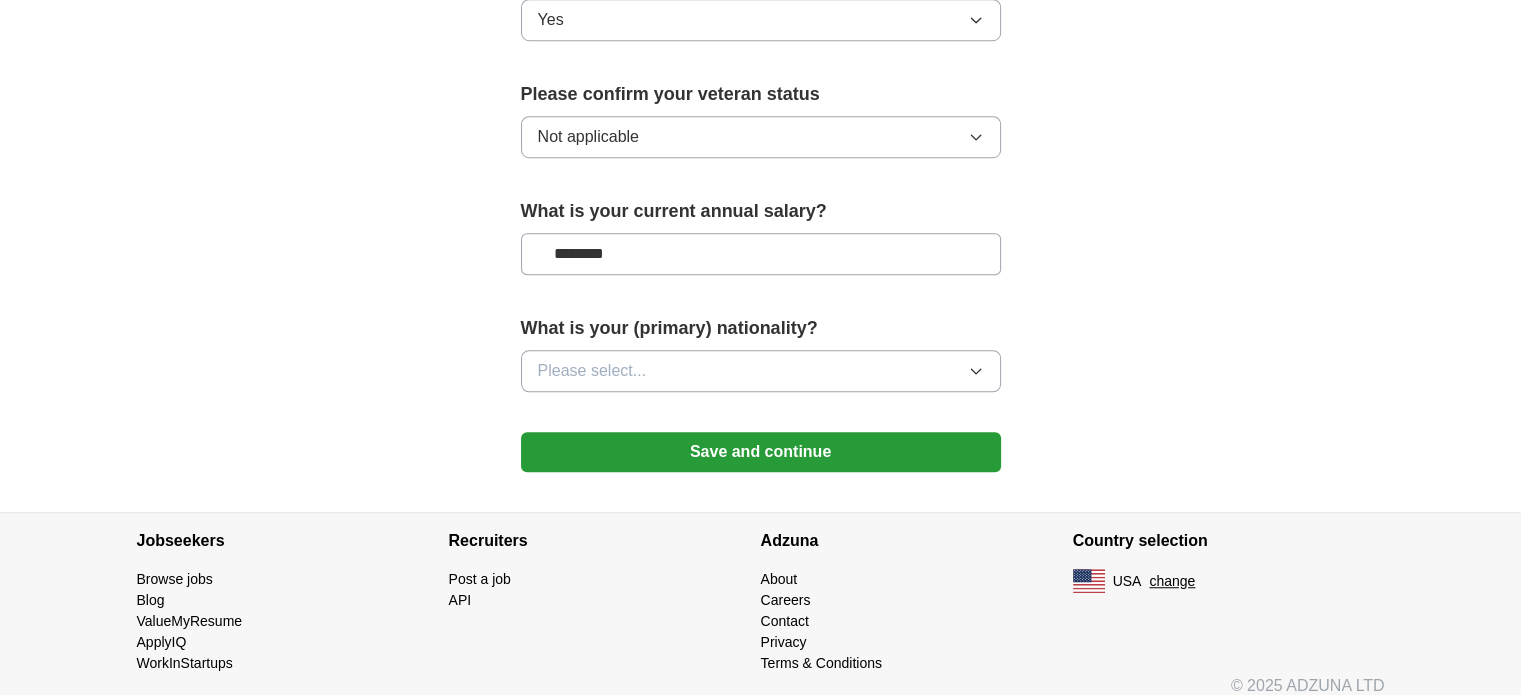 type on "********" 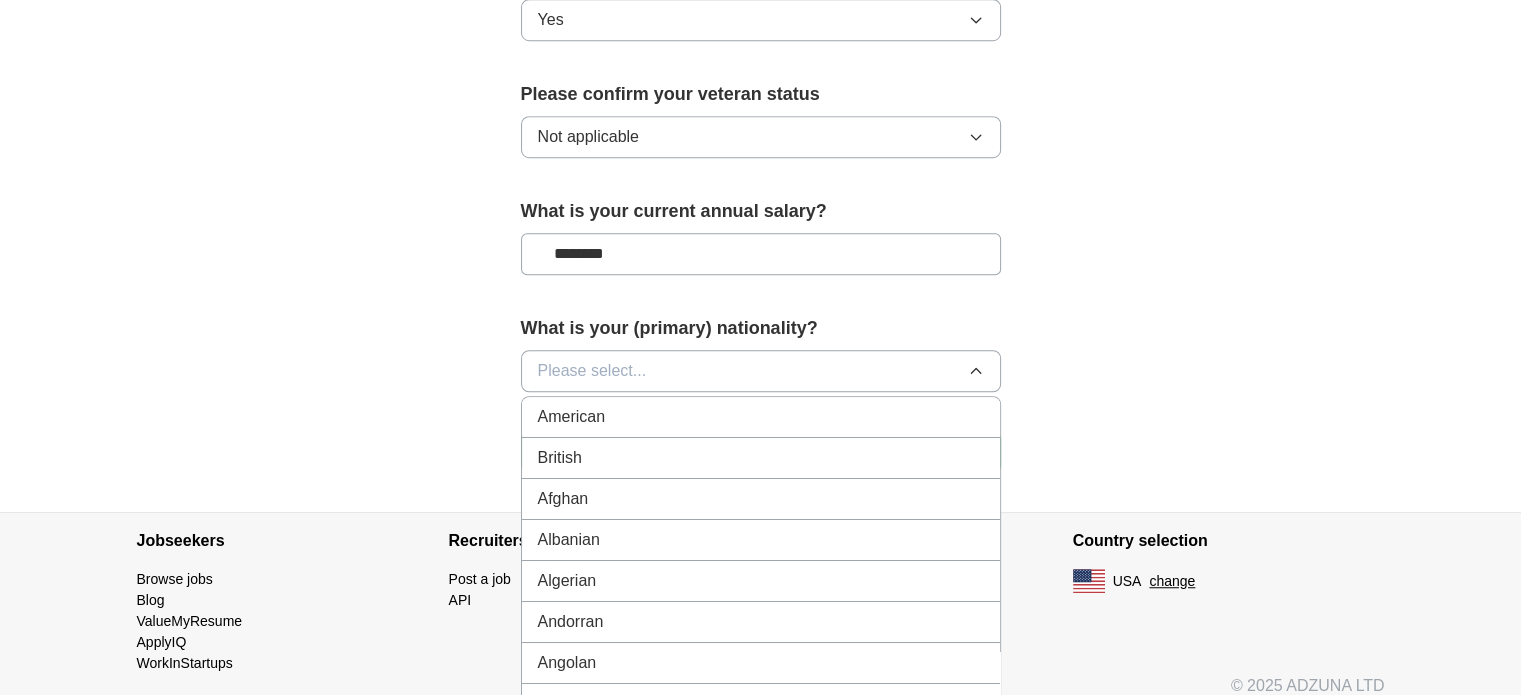 click on "American" at bounding box center (761, 417) 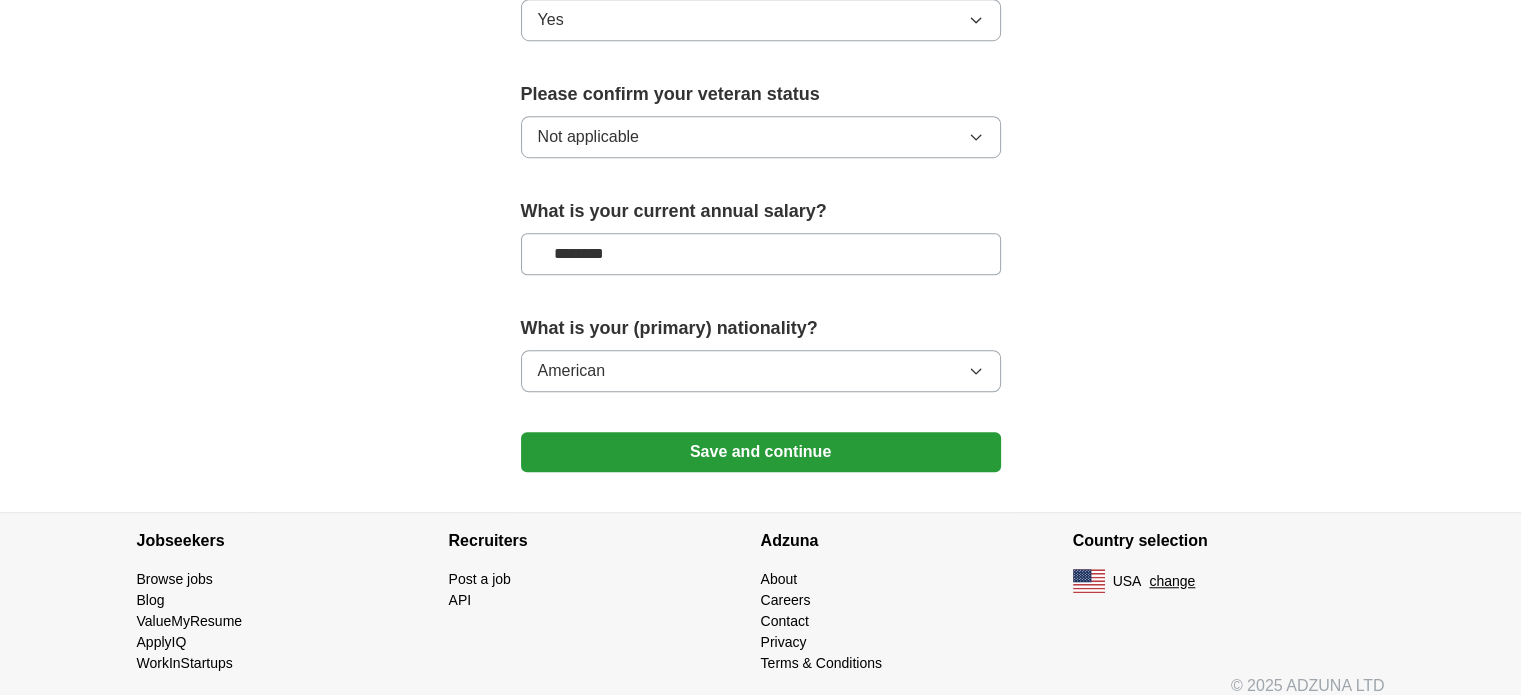 click on "Save and continue" at bounding box center [761, 452] 